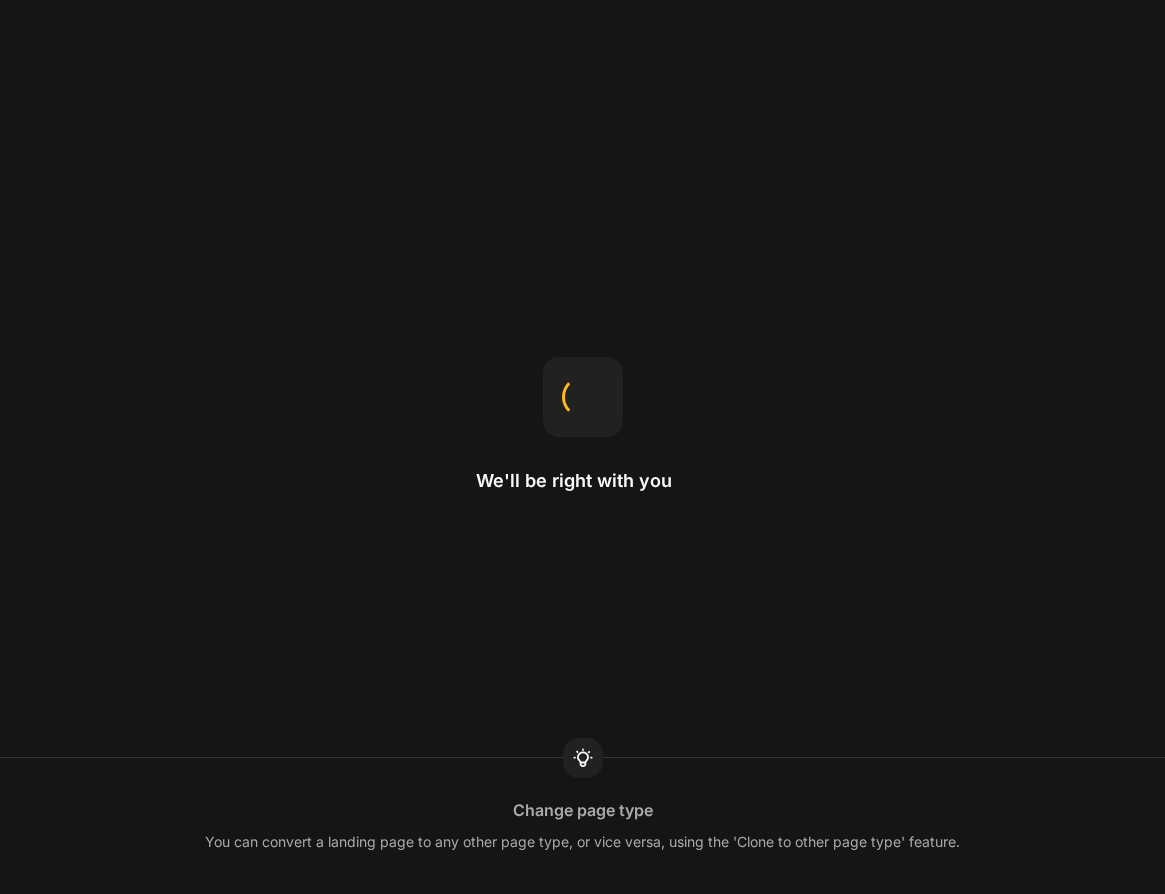 scroll, scrollTop: 0, scrollLeft: 0, axis: both 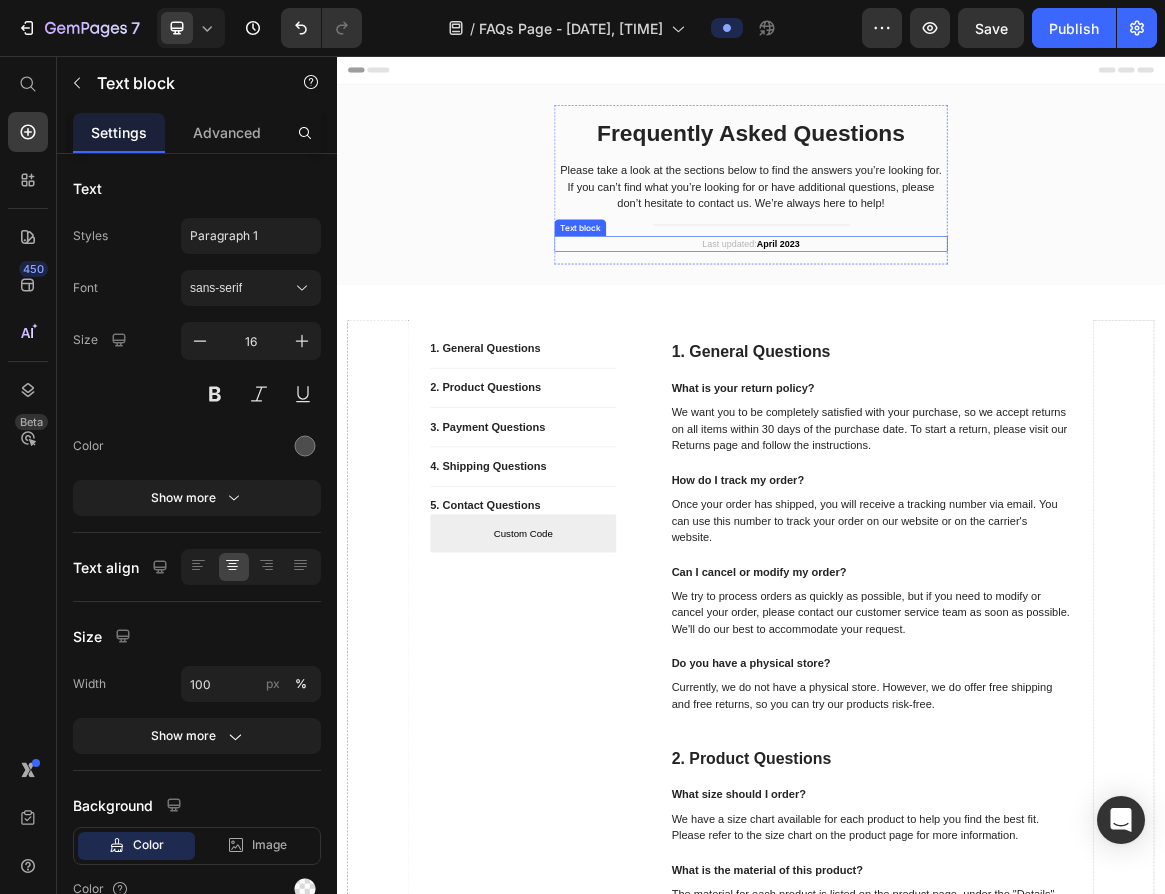 click on "April 2023" at bounding box center [976, 328] 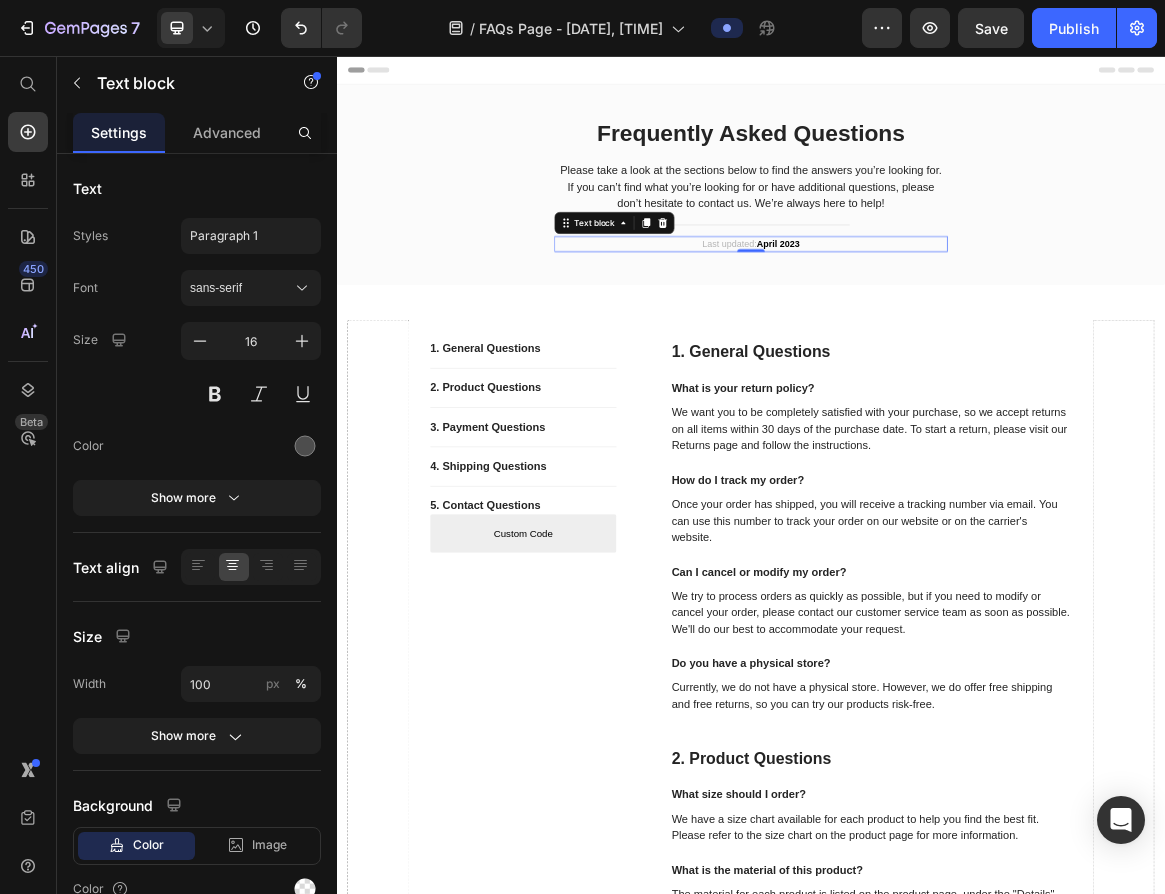 click on "April 2023" at bounding box center [976, 328] 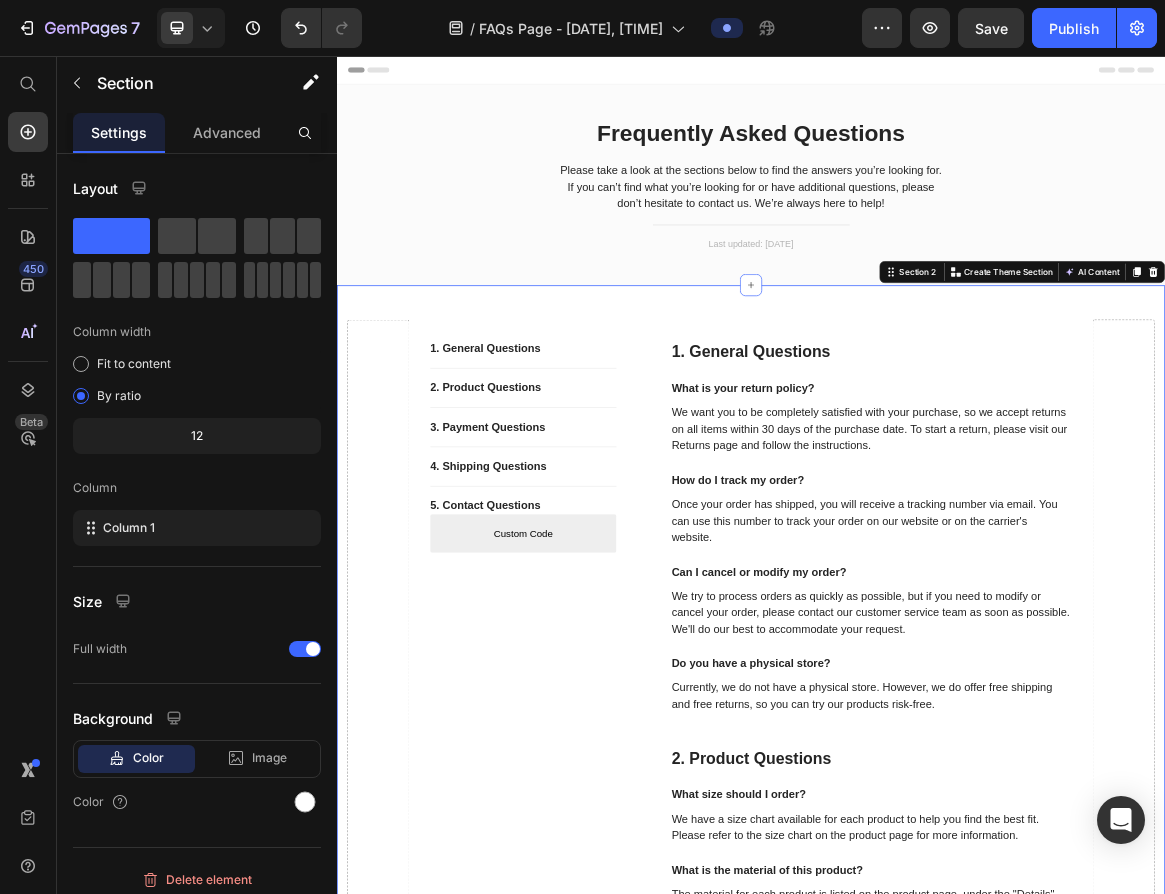 click on "1. General Questions Button                Title Line 2. Product Questions Button                Title Line 3. Payment Questions Button                Title Line 4. Shipping Questions Button                Title Line 5. Contact Questions Button
Custom Code
Custom Menu Active Row 1. General Questions Heading What is your return policy? Text block We want you to be completely satisfied with your purchase, so we accept returns on all items within 30 days of the purchase date. To start a return, please visit our Returns page and follow the instructions. Text block How do I track my order? Text block Once your order has shipped, you will receive a tracking number via email. You can use this number to track your order on our website or on the carrier's website. Text block Can I cancel or modify my order? Text block Text block Do you have a physical store? Text block Text block Row 2. Product Questions Heading What size should I order? Text block Text block Text block Text block Row Row" at bounding box center (937, 1754) 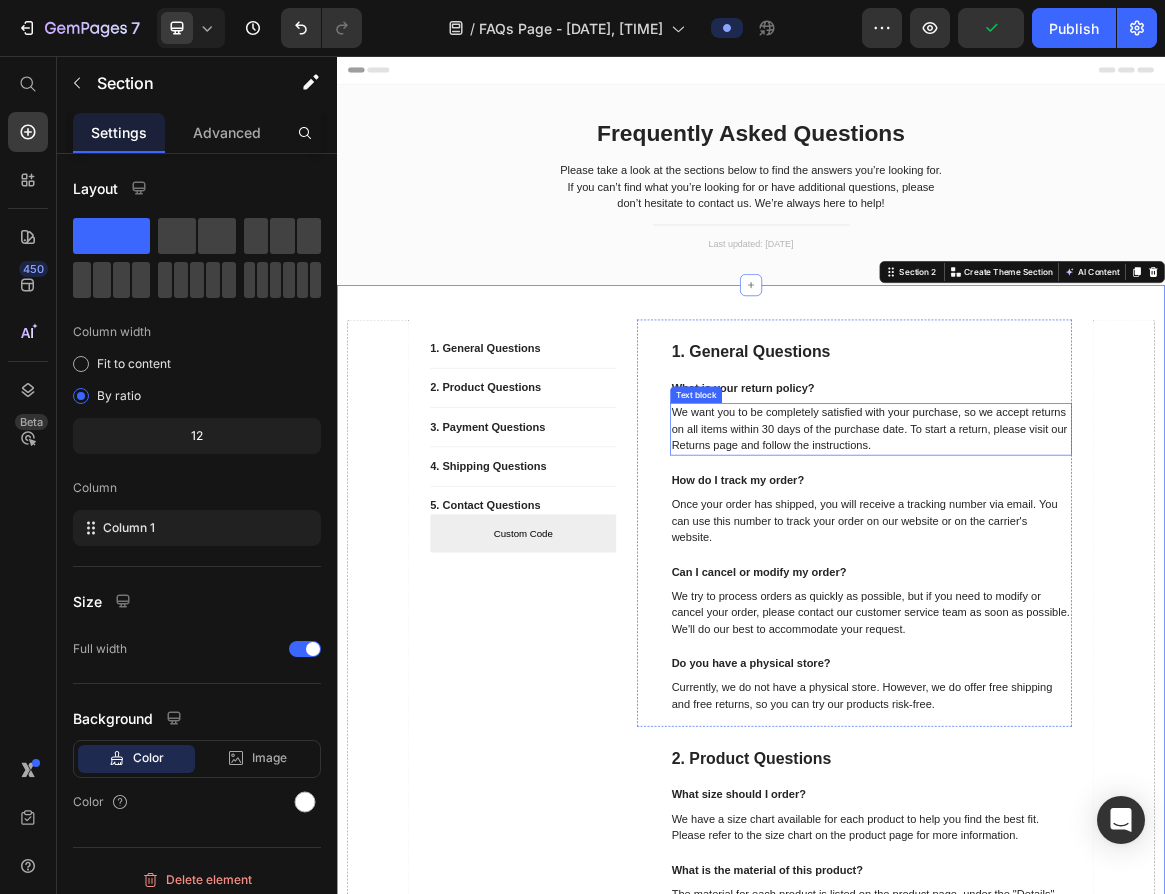 click on "We want you to be completely satisfied with your purchase, so we accept returns on all items within 30 days of the purchase date. To start a return, please visit our Returns page and follow the instructions." at bounding box center (1111, 597) 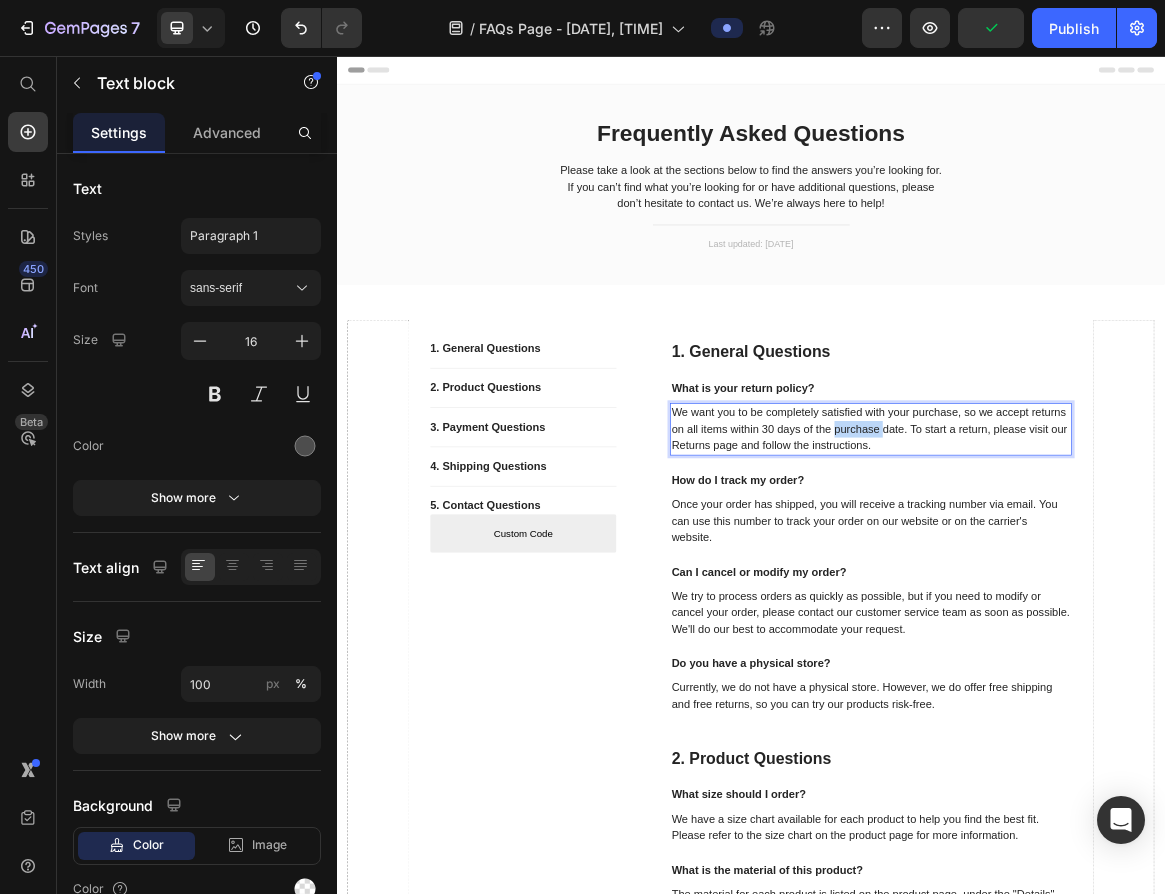 click on "We want you to be completely satisfied with your purchase, so we accept returns on all items within 30 days of the purchase date. To start a return, please visit our Returns page and follow the instructions." at bounding box center (1111, 597) 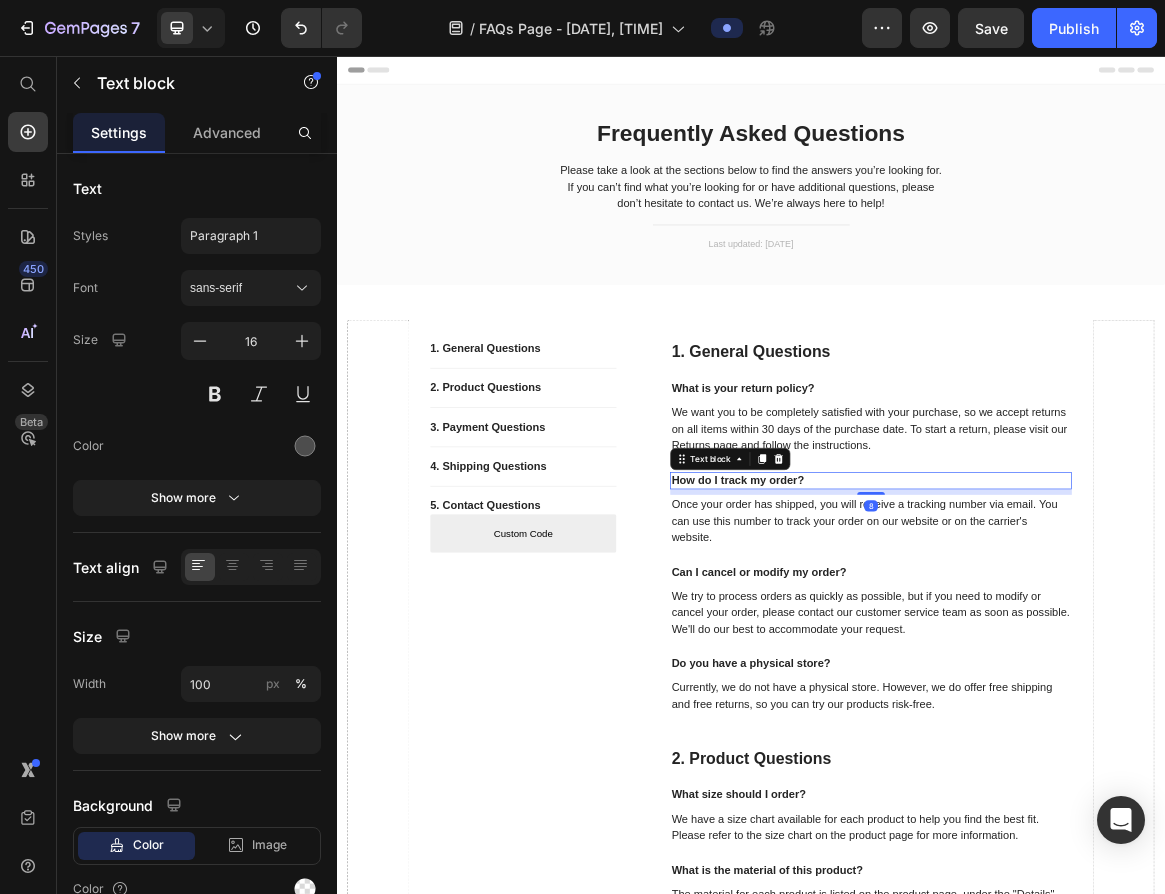 click on "How do I track my order?" at bounding box center (1111, 671) 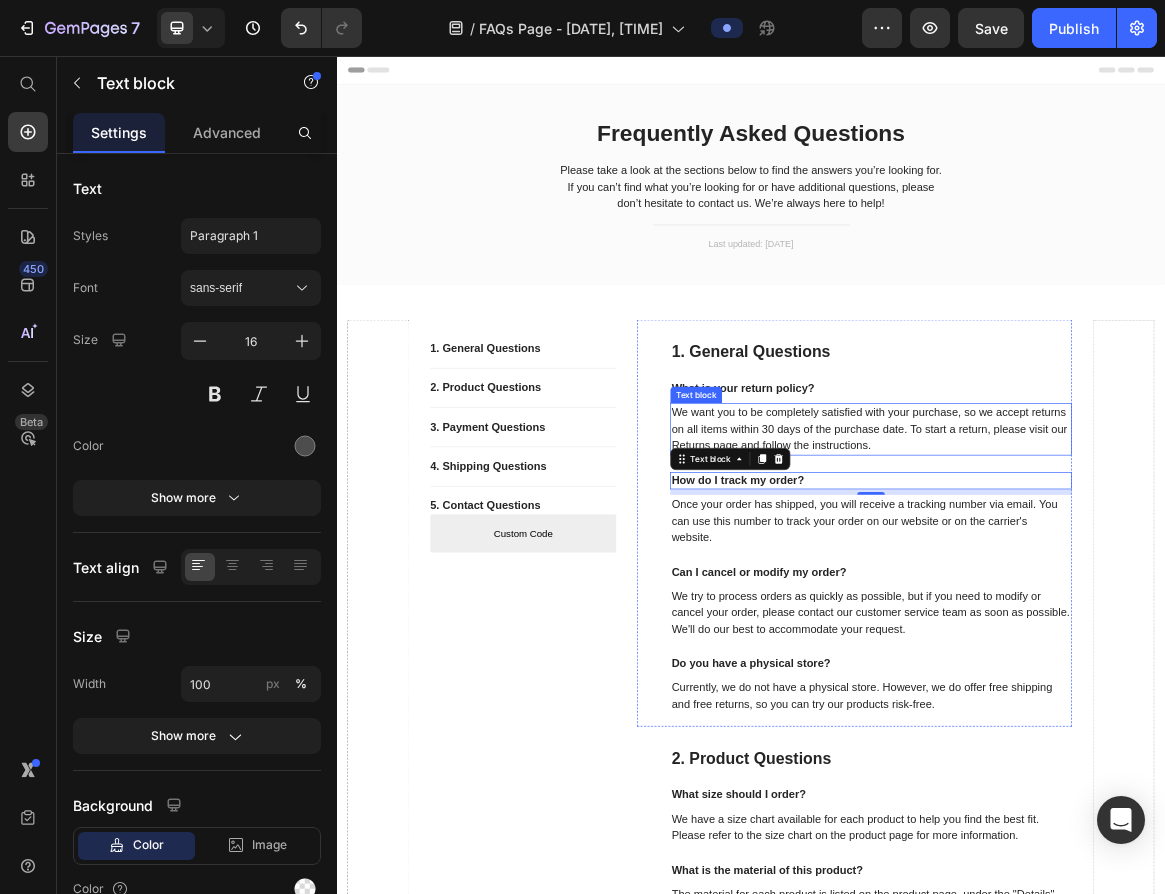 click on "We want you to be completely satisfied with your purchase, so we accept returns on all items within 30 days of the purchase date. To start a return, please visit our Returns page and follow the instructions." at bounding box center (1111, 597) 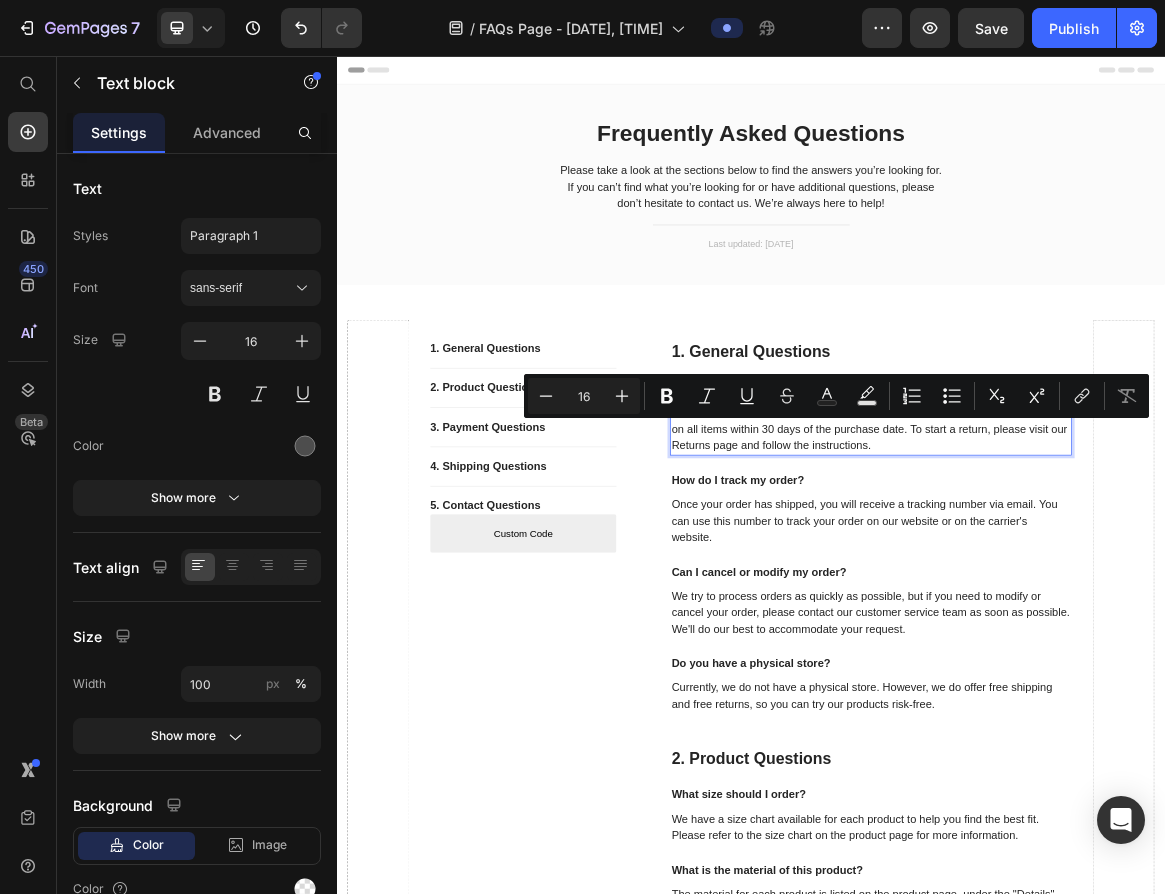 click on "We want you to be completely satisfied with your purchase, so we accept returns on all items within 30 days of the purchase date. To start a return, please visit our Returns page and follow the instructions." at bounding box center (1111, 597) 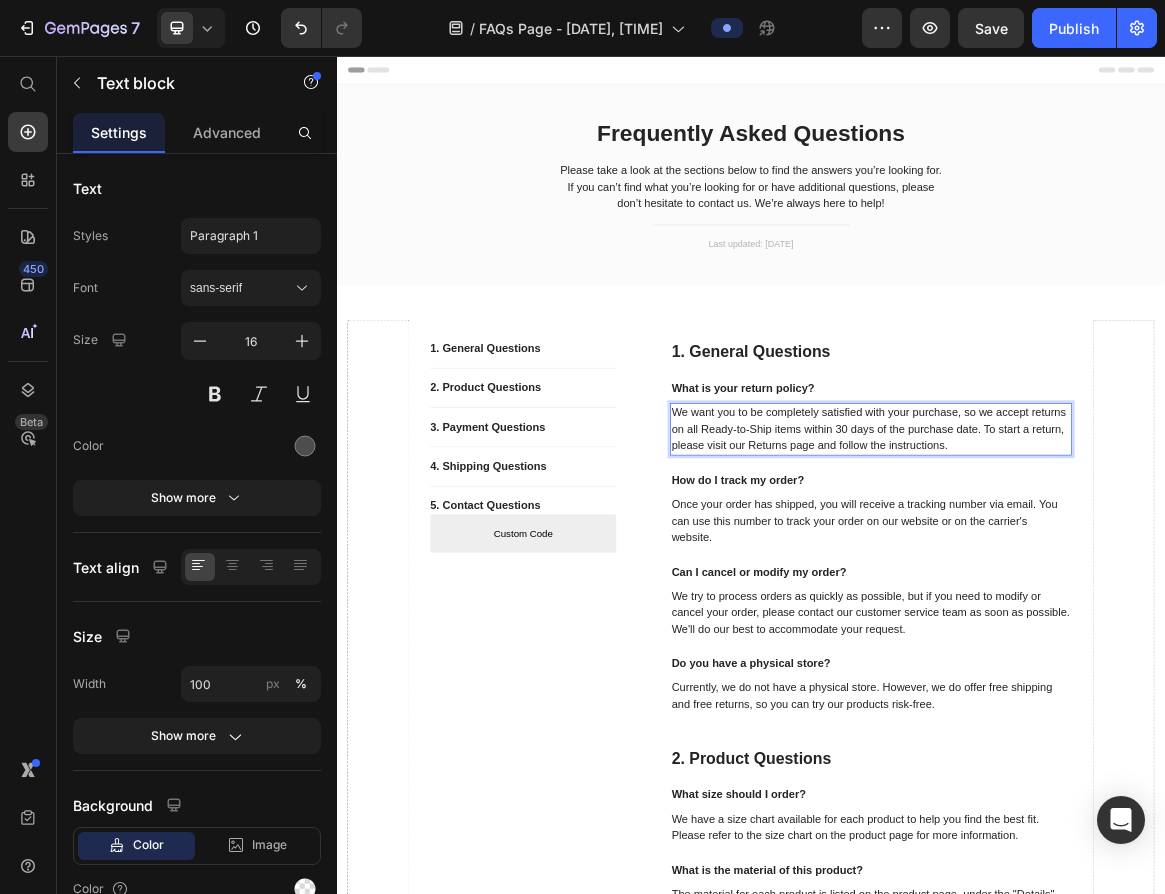 click on "We want you to be completely satisfied with your purchase, so we accept returns on all Ready-to-Ship items within 30 days of the purchase date. To start a return, please visit our Returns page and follow the instructions." at bounding box center (1111, 597) 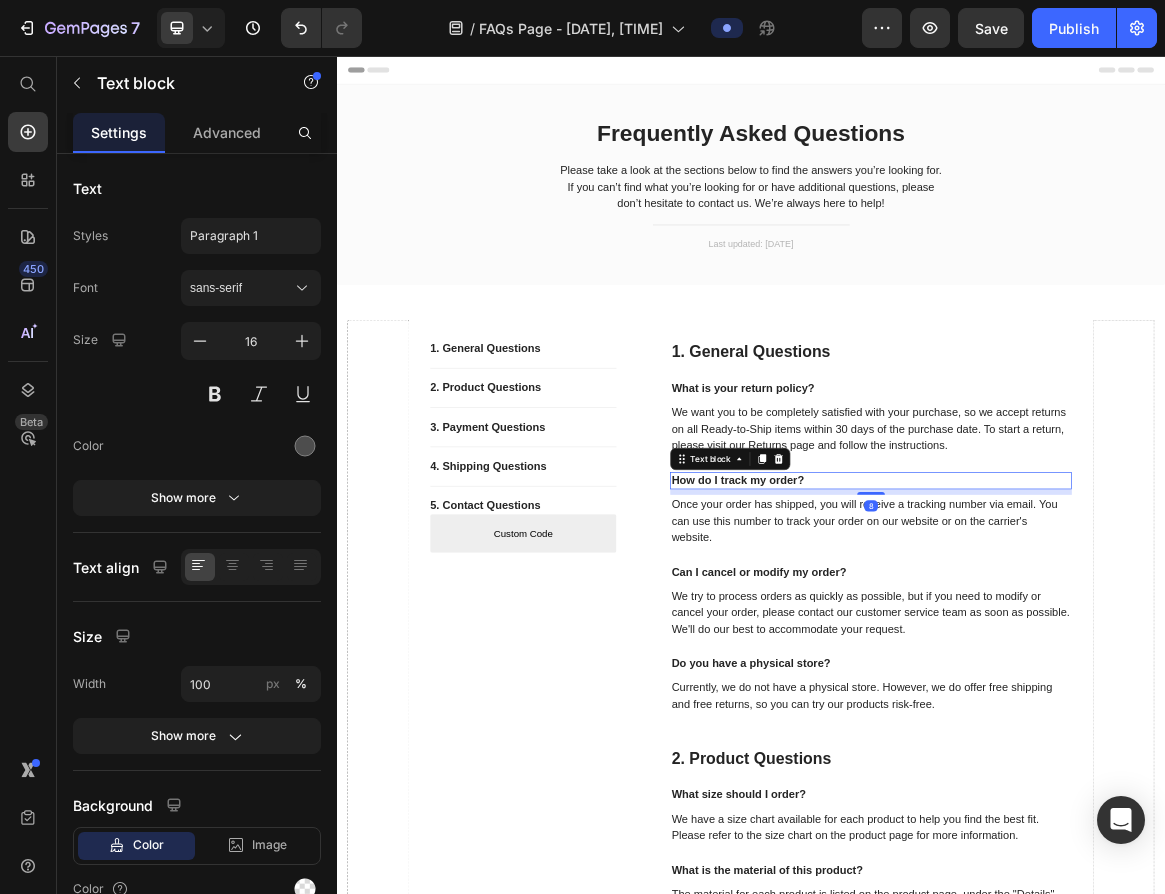 drag, startPoint x: 1074, startPoint y: 579, endPoint x: 944, endPoint y: 682, distance: 165.85837 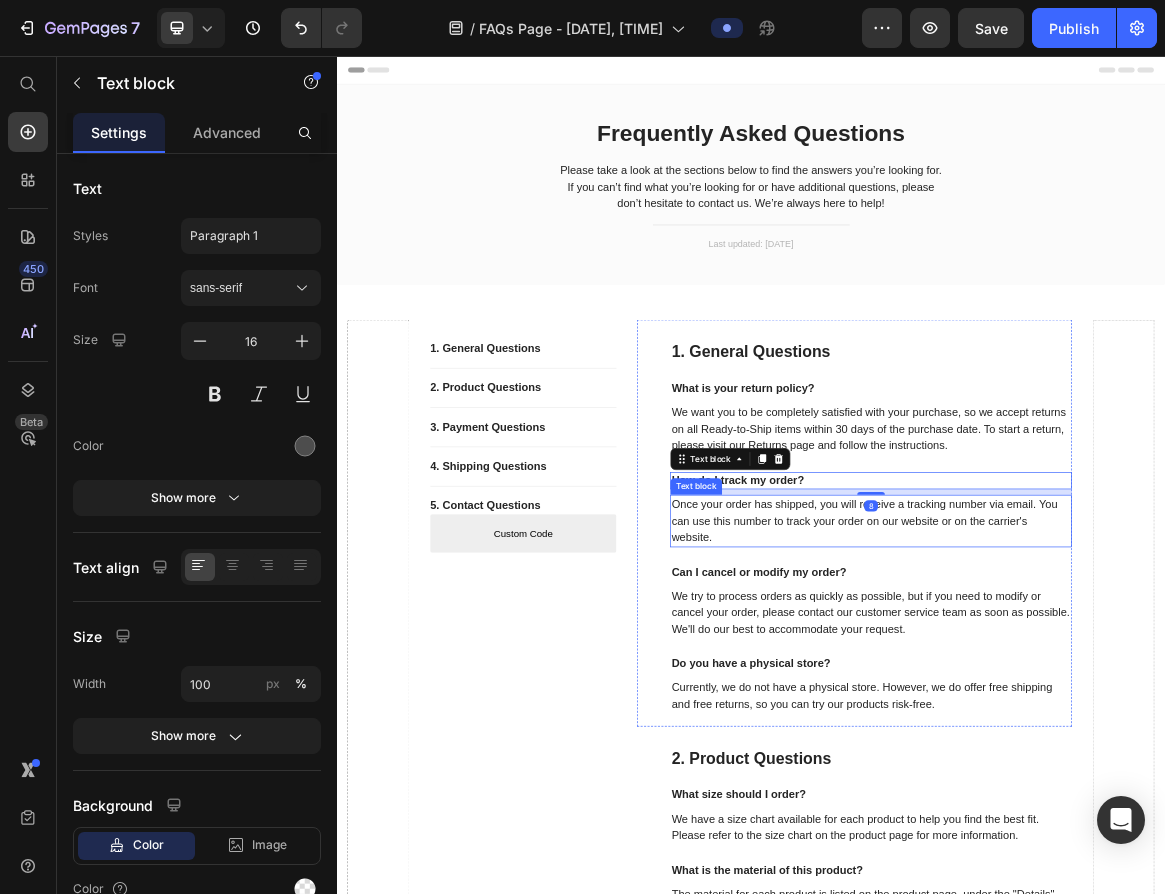 click on "Once your order has shipped, you will receive a tracking number via email. You can use this number to track your order on our website or on the carrier's website." at bounding box center [1111, 730] 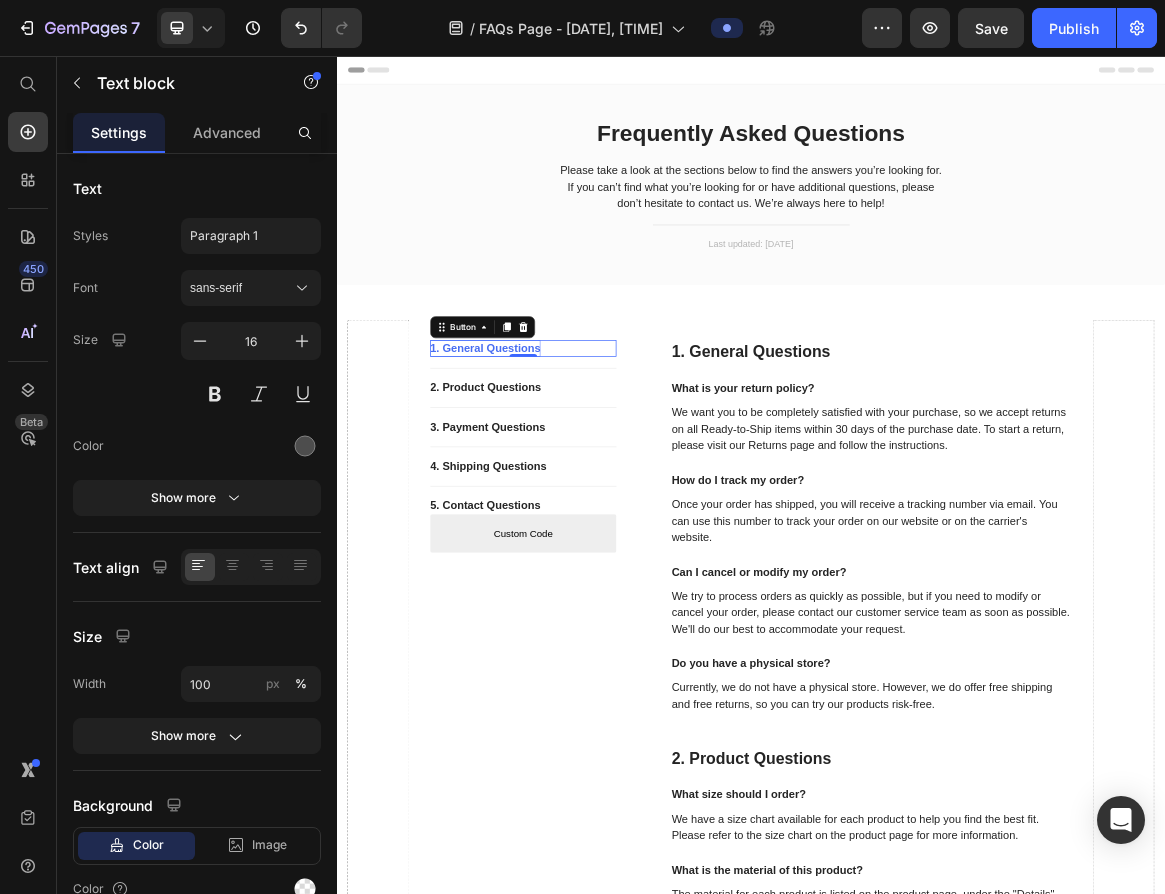 click on "1. General Questions" at bounding box center (552, 480) 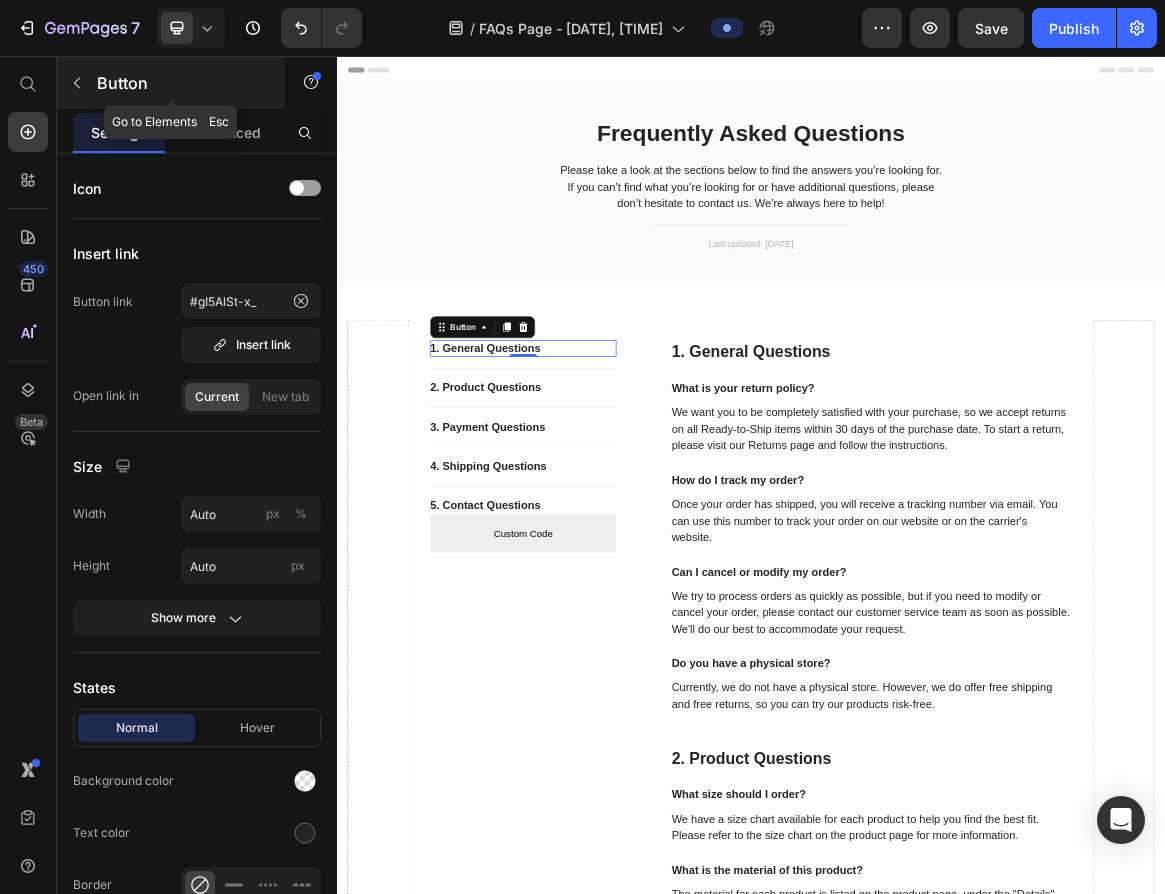 click 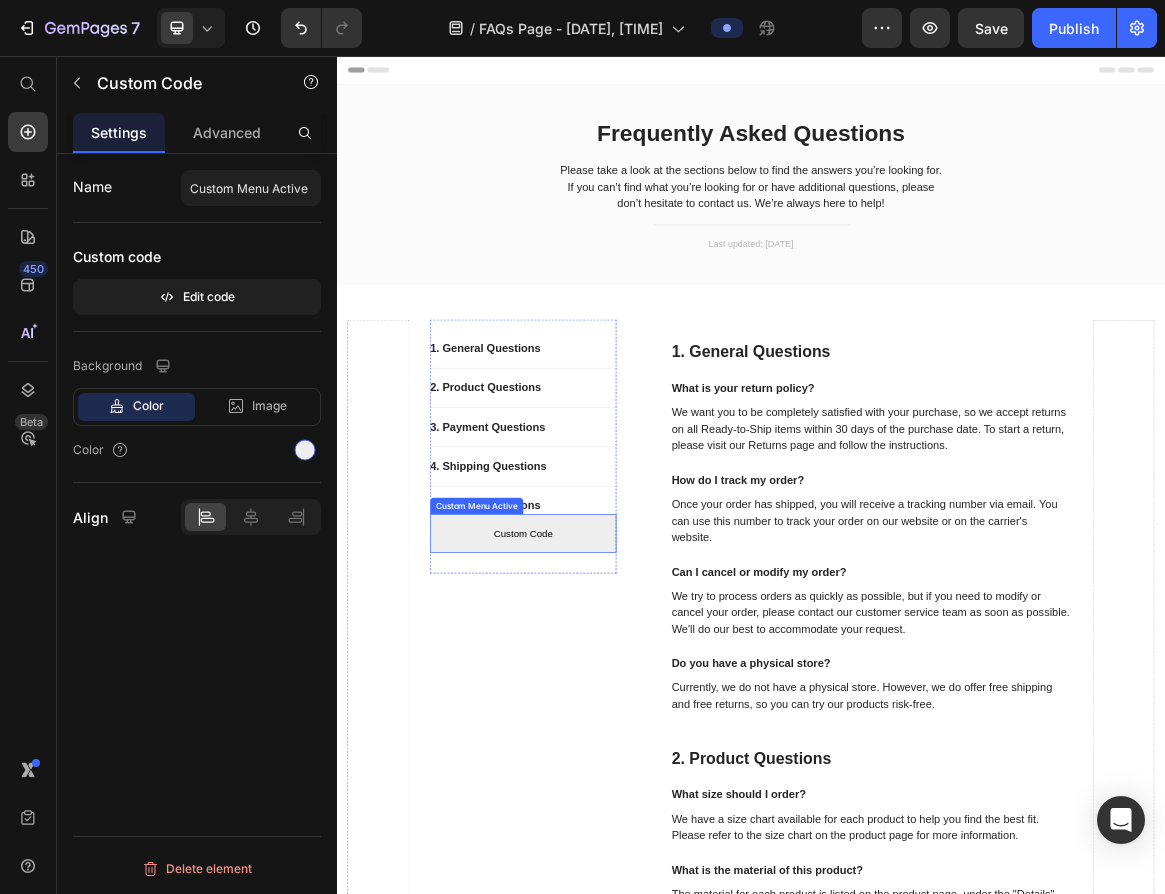 click on "Custom Code" at bounding box center [607, 748] 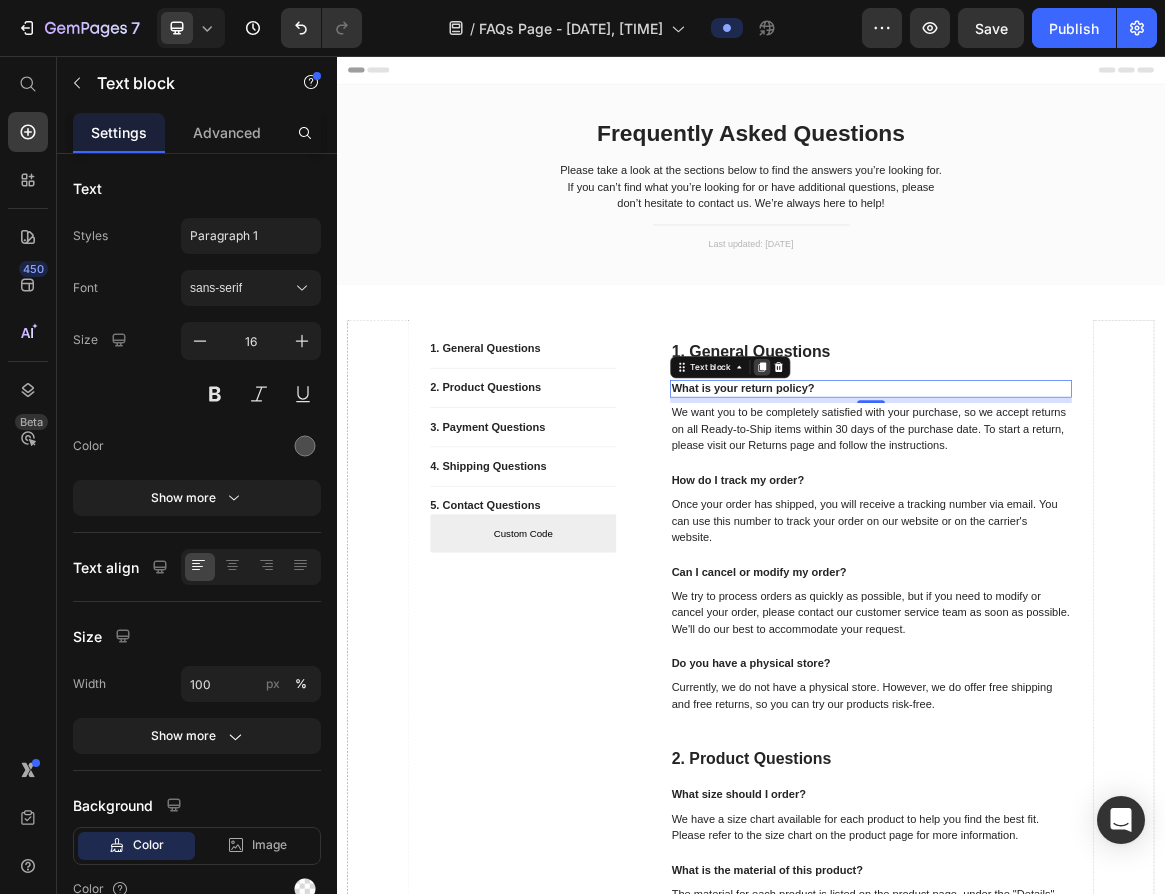 click 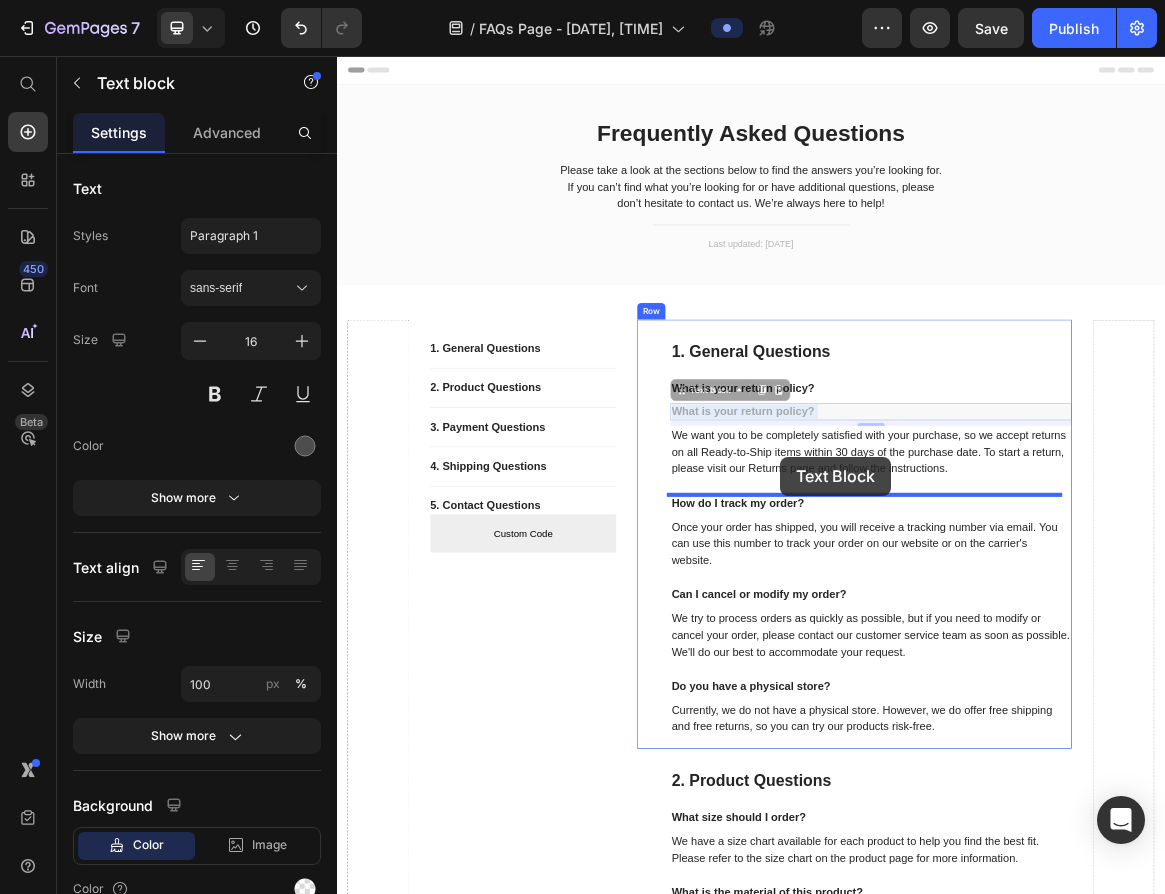 drag, startPoint x: 999, startPoint y: 570, endPoint x: 979, endPoint y: 637, distance: 69.92139 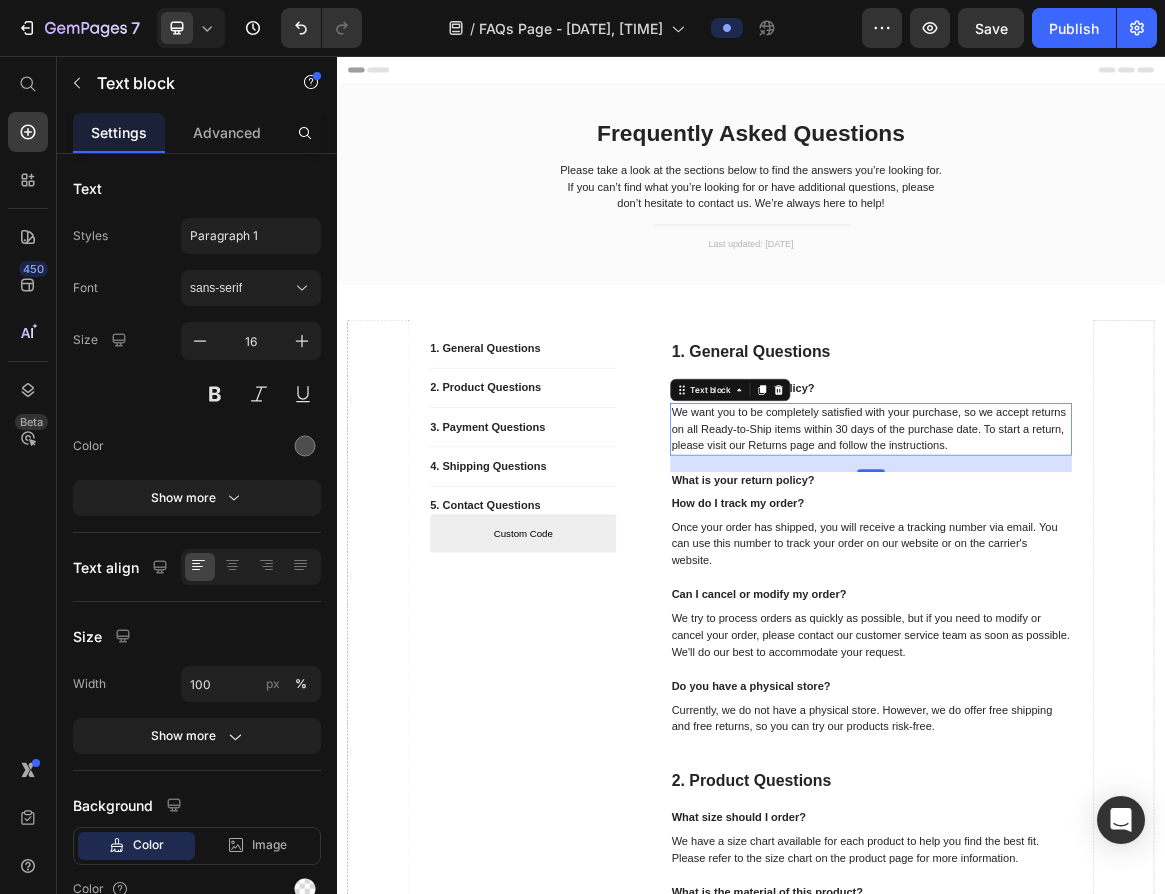 click on "We want you to be completely satisfied with your purchase, so we accept returns on all Ready-to-Ship items within 30 days of the purchase date. To start a return, please visit our Returns page and follow the instructions." at bounding box center (1111, 597) 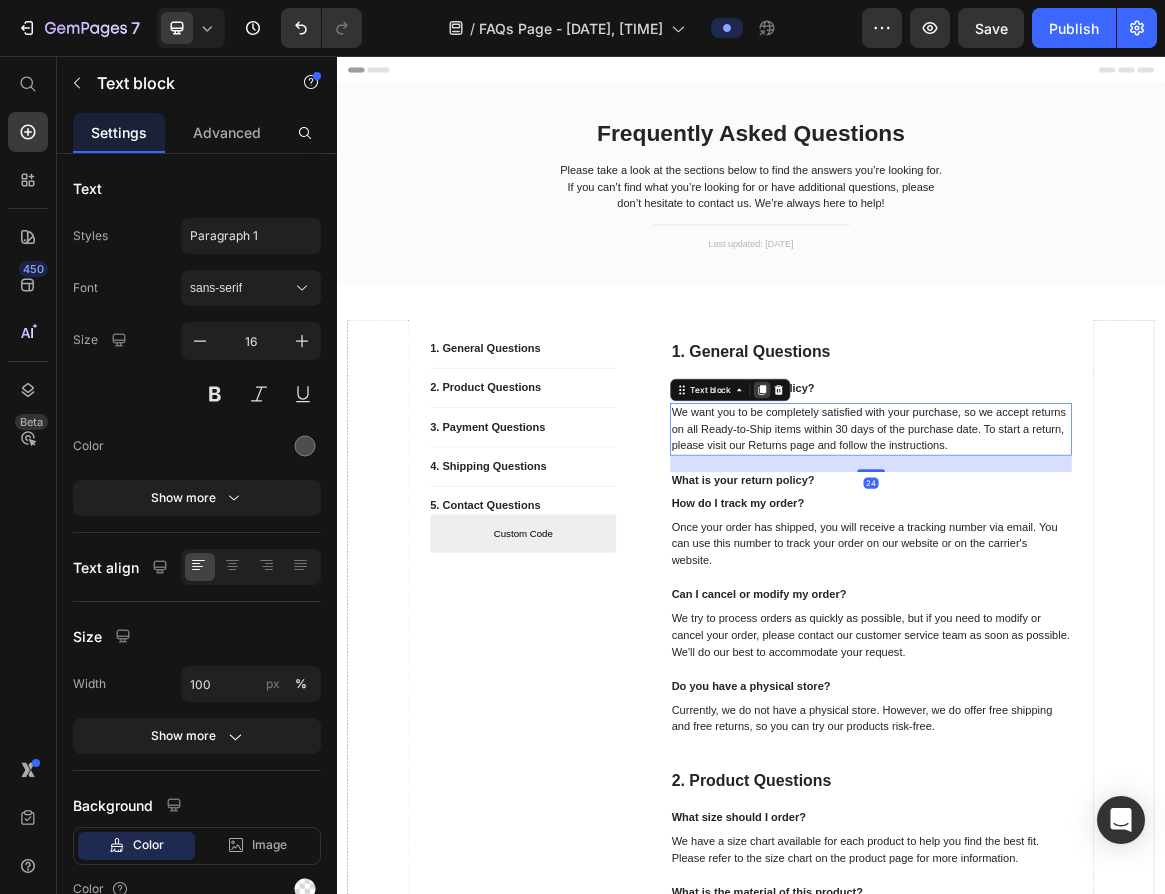 click 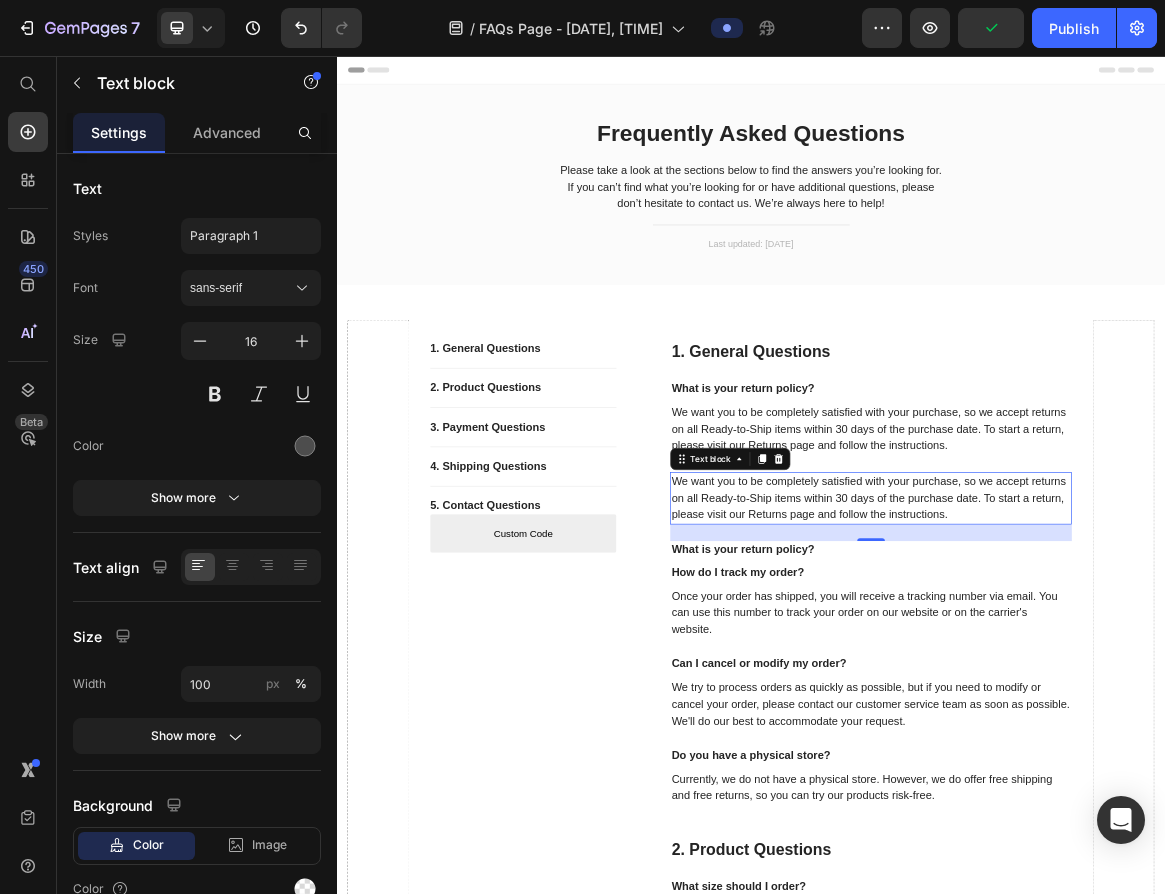 click on "We want you to be completely satisfied with your purchase, so we accept returns on all Ready-to-Ship items within 30 days of the purchase date. To start a return, please visit our Returns page and follow the instructions." at bounding box center (1111, 697) 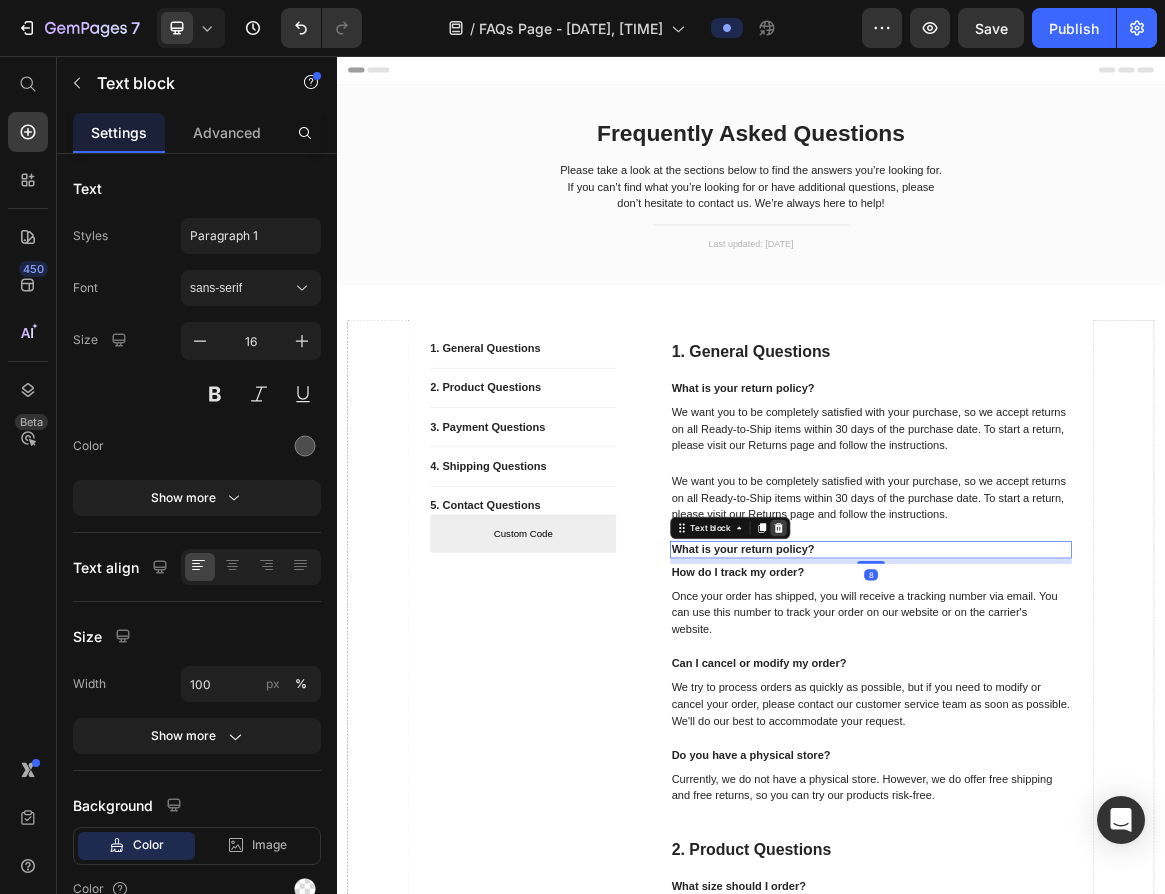 click 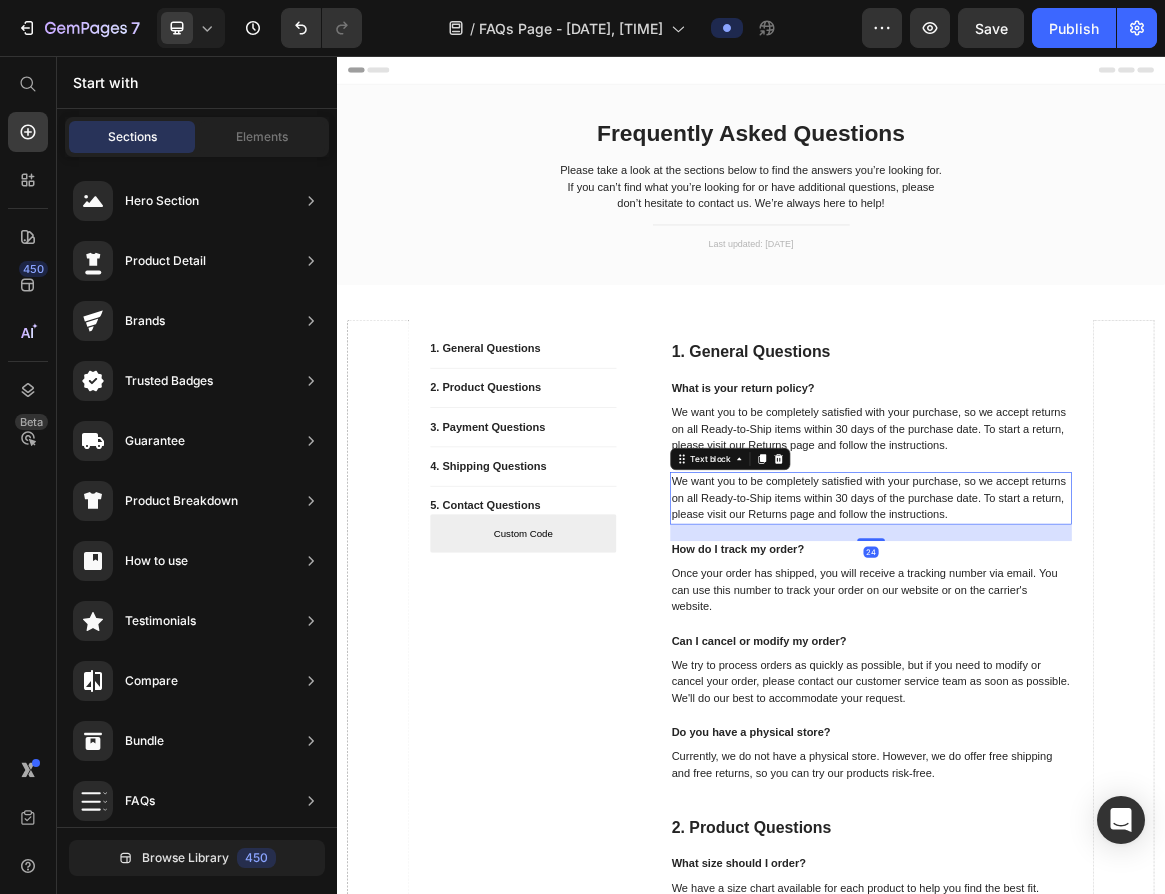 click on "We want you to be completely satisfied with your purchase, so we accept returns on all Ready-to-Ship items within 30 days of the purchase date. To start a return, please visit our Returns page and follow the instructions." at bounding box center (1111, 697) 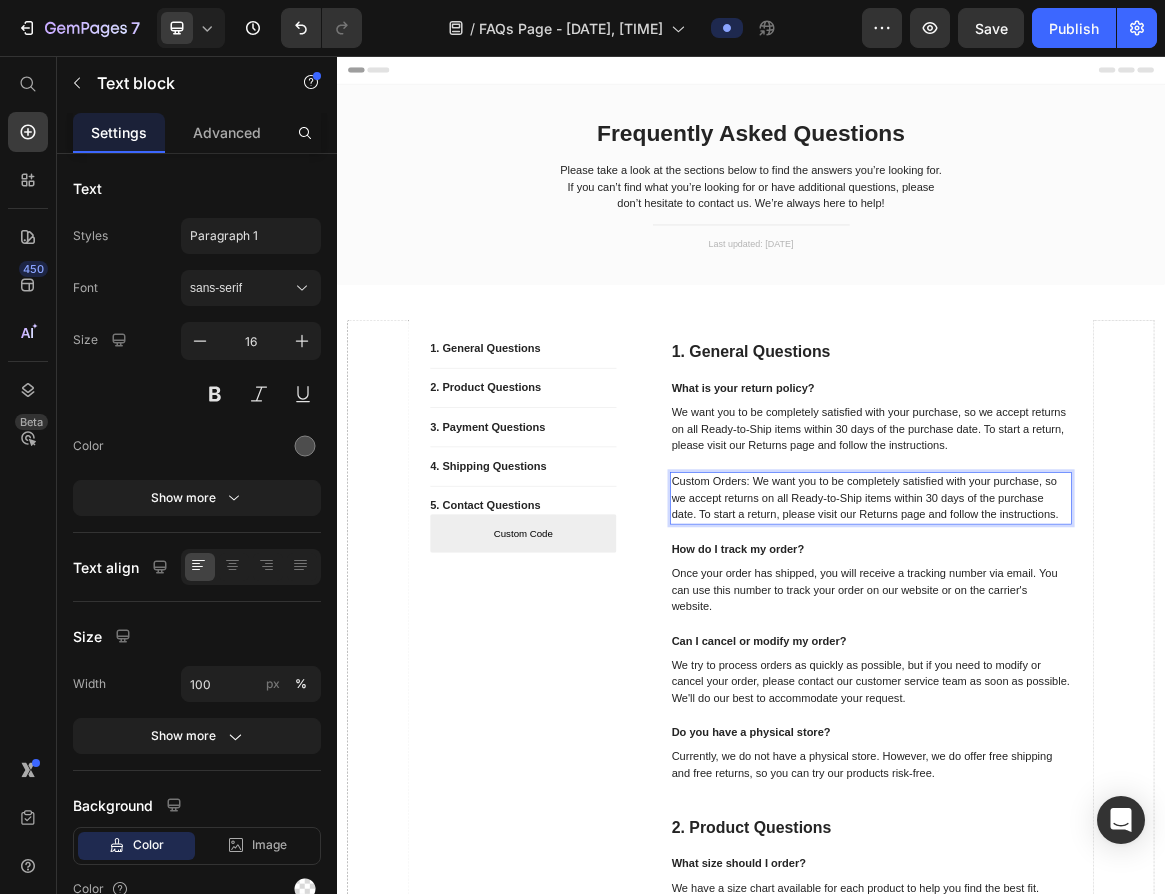 click on "Custom Orders: We want you to be completely satisfied with your purchase, so we accept returns on all Ready-to-Ship items within 30 days of the purchase date. To start a return, please visit our Returns page and follow the instructions." at bounding box center (1111, 697) 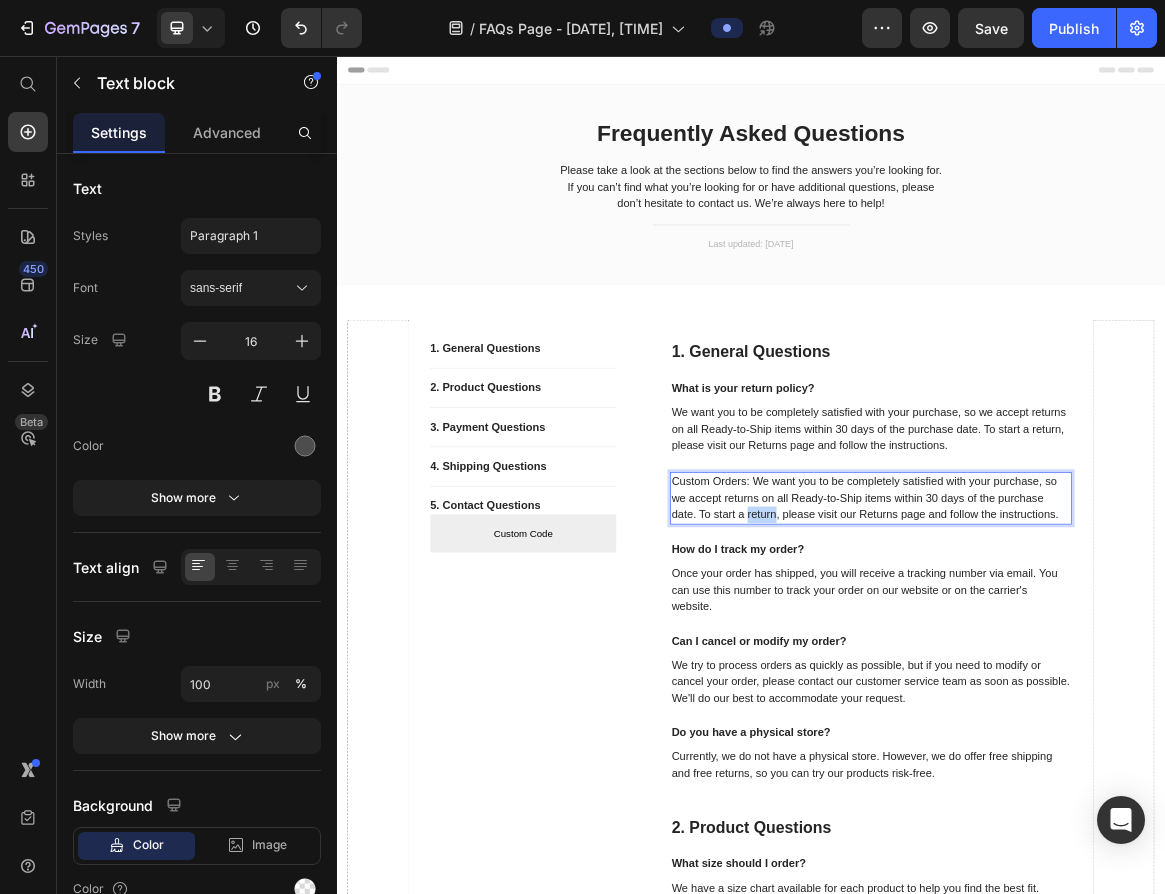 click on "Custom Orders: We want you to be completely satisfied with your purchase, so we accept returns on all Ready-to-Ship items within 30 days of the purchase date. To start a return, please visit our Returns page and follow the instructions." at bounding box center (1111, 697) 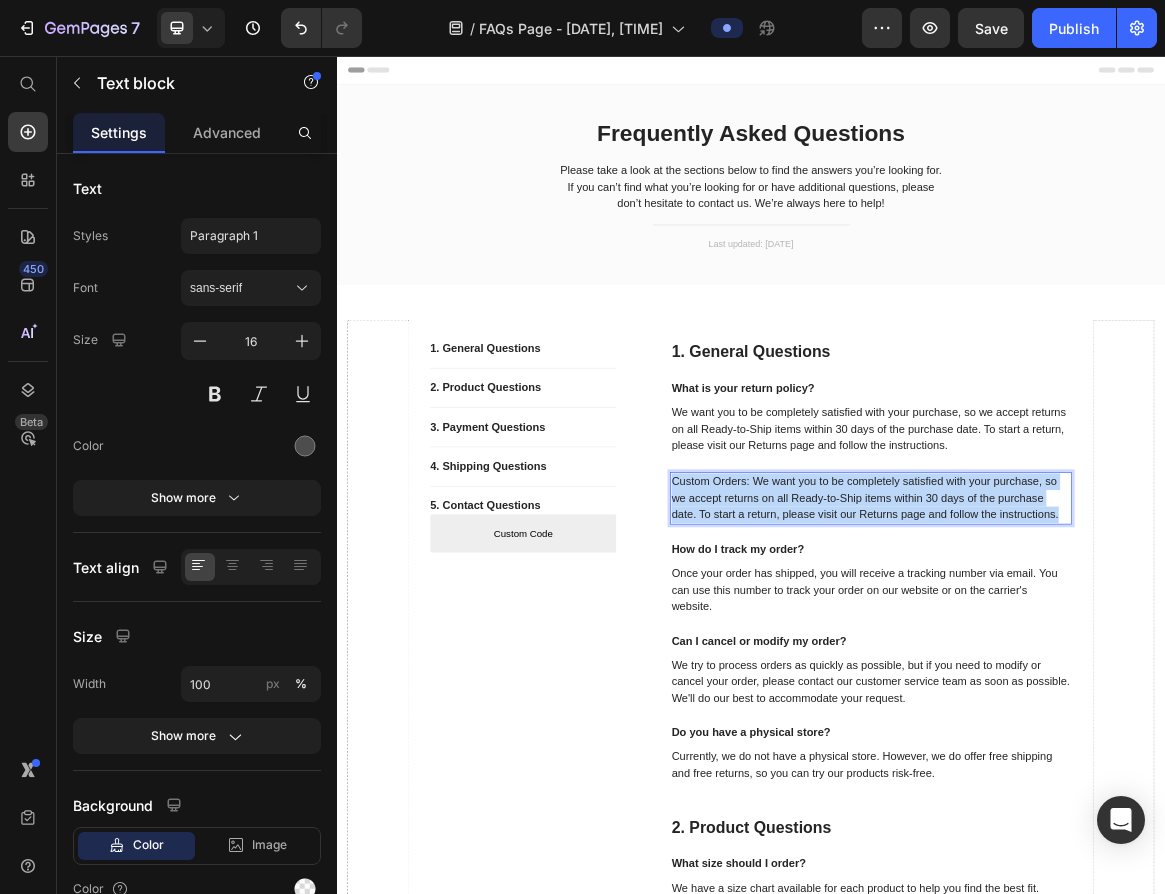 click on "Custom Orders: We want you to be completely satisfied with your purchase, so we accept returns on all Ready-to-Ship items within 30 days of the purchase date. To start a return, please visit our Returns page and follow the instructions." at bounding box center (1111, 697) 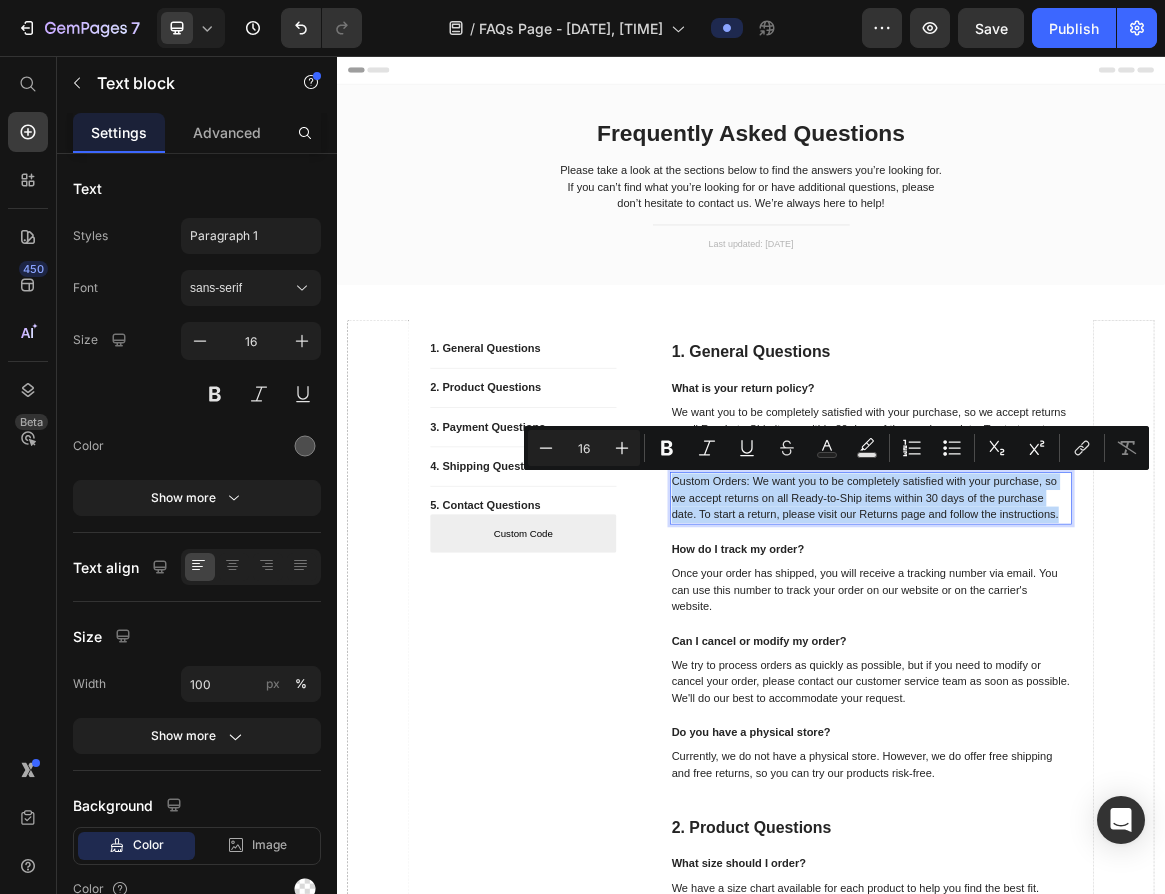 click on "Custom Orders: We want you to be completely satisfied with your purchase, so we accept returns on all Ready-to-Ship items within 30 days of the purchase date. To start a return, please visit our Returns page and follow the instructions." at bounding box center [1111, 697] 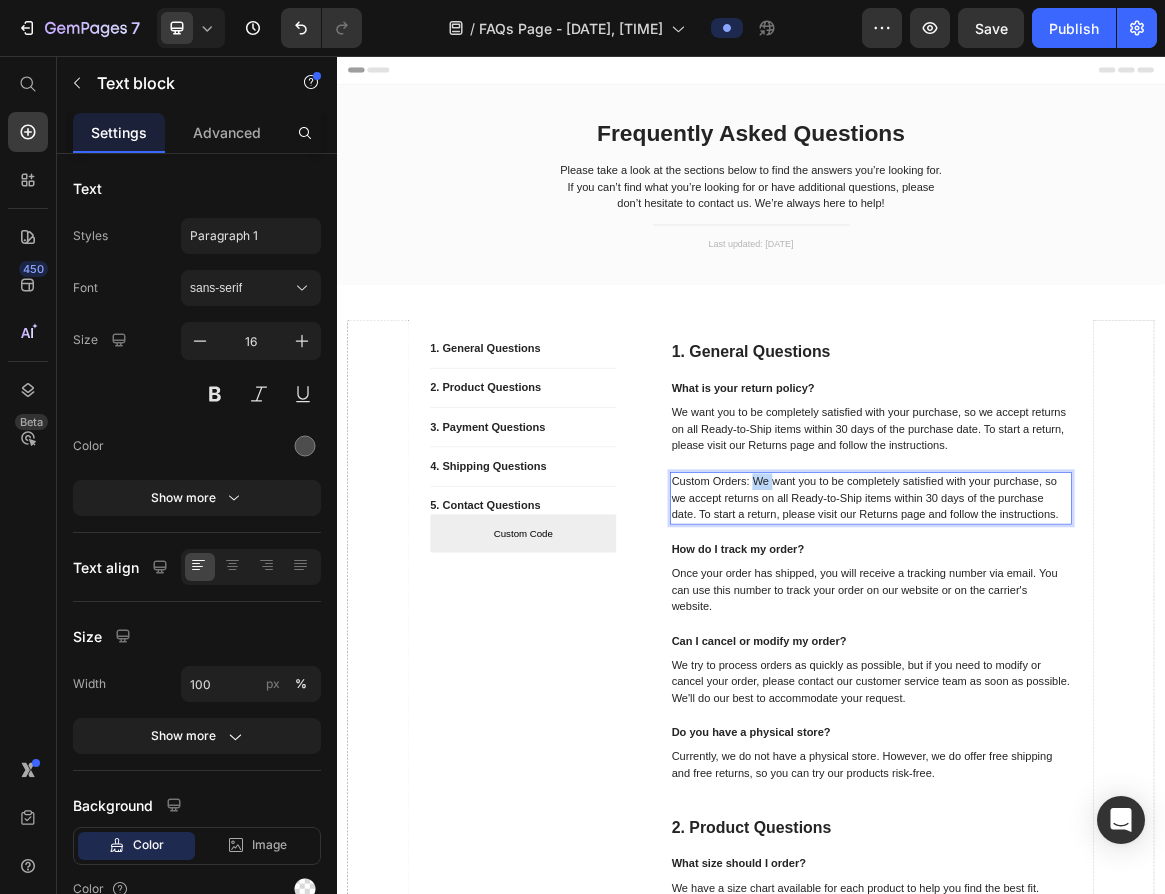 click on "Custom Orders: We want you to be completely satisfied with your purchase, so we accept returns on all Ready-to-Ship items within 30 days of the purchase date. To start a return, please visit our Returns page and follow the instructions." at bounding box center (1111, 697) 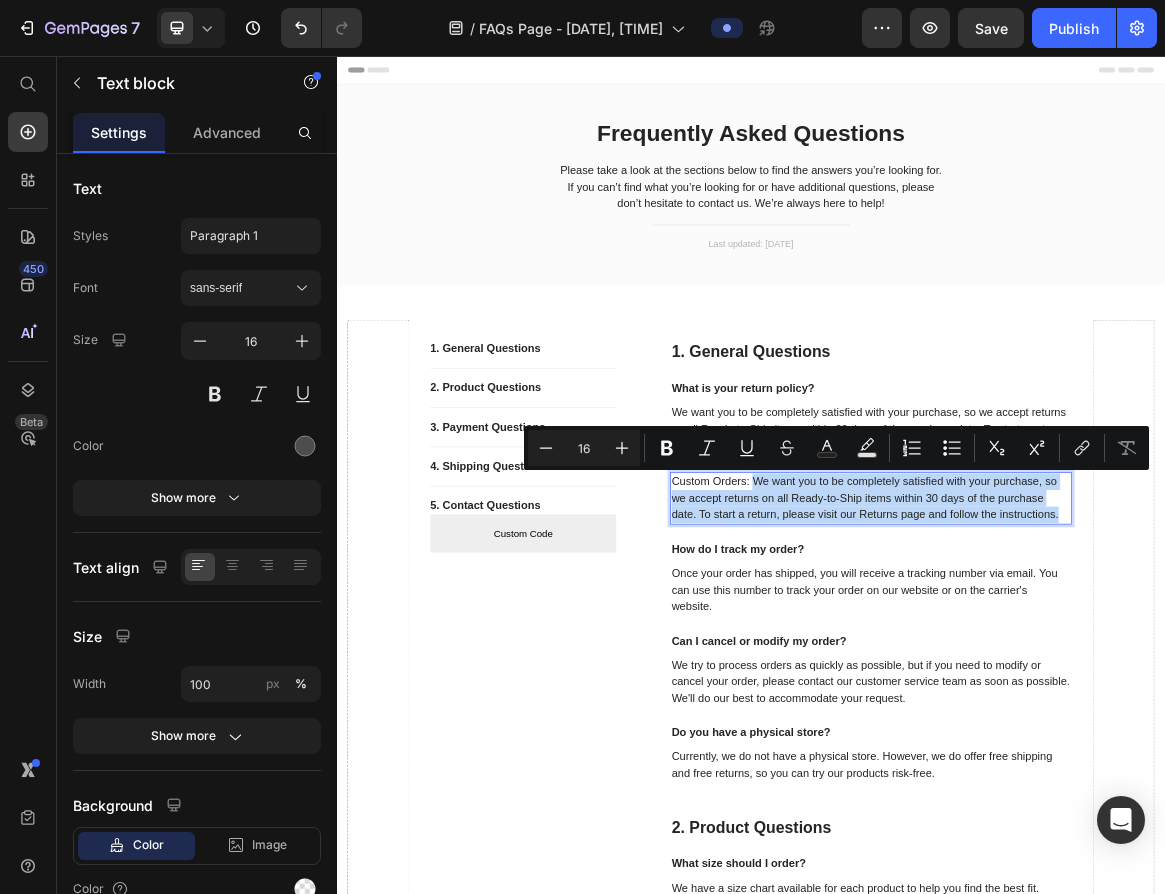 click on "Custom Orders: We want you to be completely satisfied with your purchase, so we accept returns on all Ready-to-Ship items within 30 days of the purchase date. To start a return, please visit our Returns page and follow the instructions." at bounding box center [1111, 697] 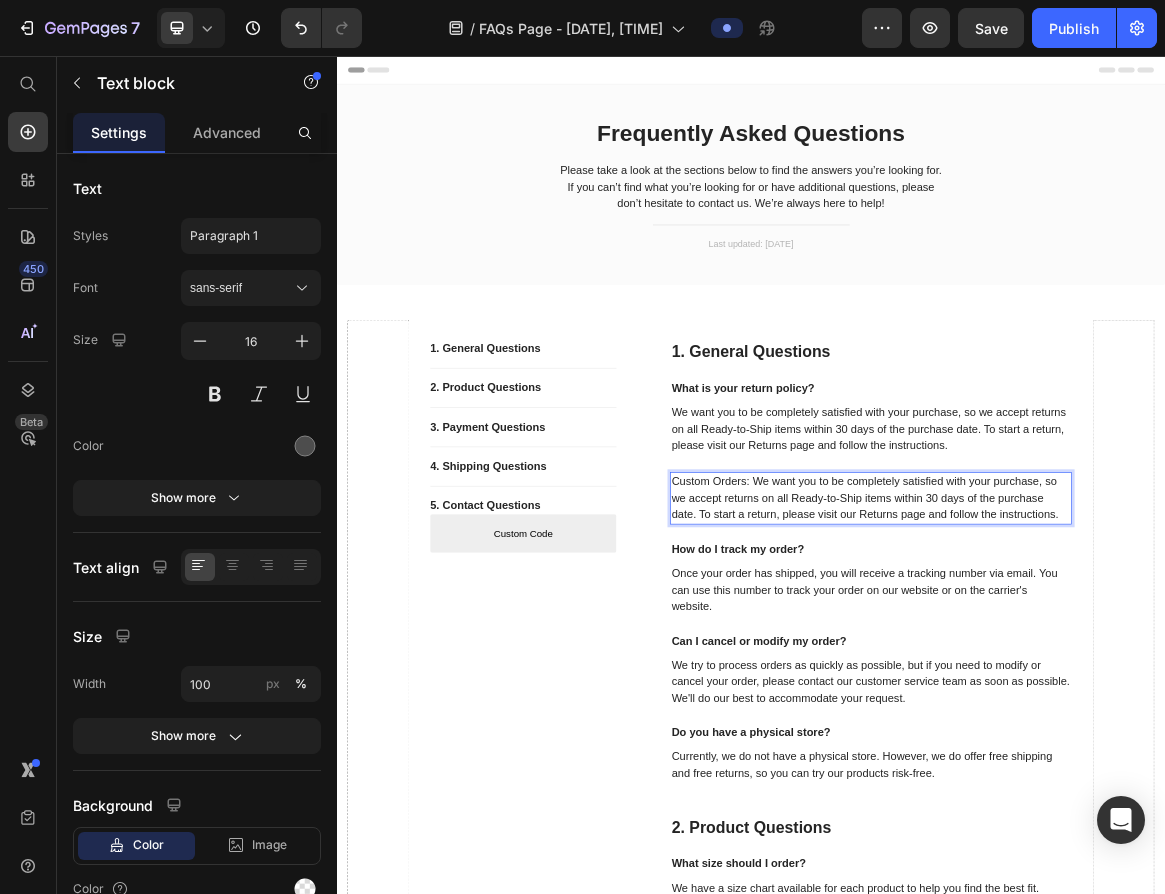 click on "Custom Orders: We want you to be completely satisfied with your purchase, so we accept returns on all Ready-to-Ship items within 30 days of the purchase date. To start a return, please visit our Returns page and follow the instructions." at bounding box center [1111, 697] 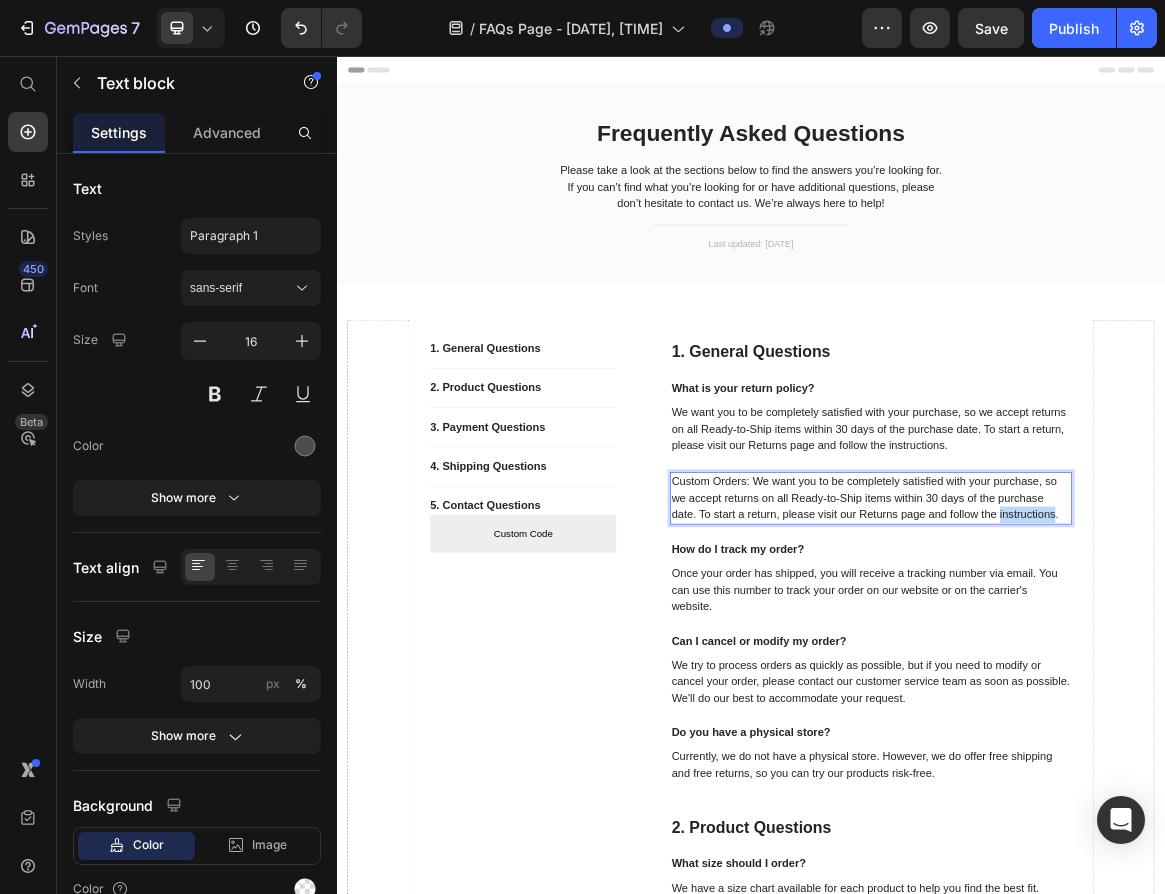 click on "Custom Orders: We want you to be completely satisfied with your purchase, so we accept returns on all Ready-to-Ship items within 30 days of the purchase date. To start a return, please visit our Returns page and follow the instructions." at bounding box center [1111, 697] 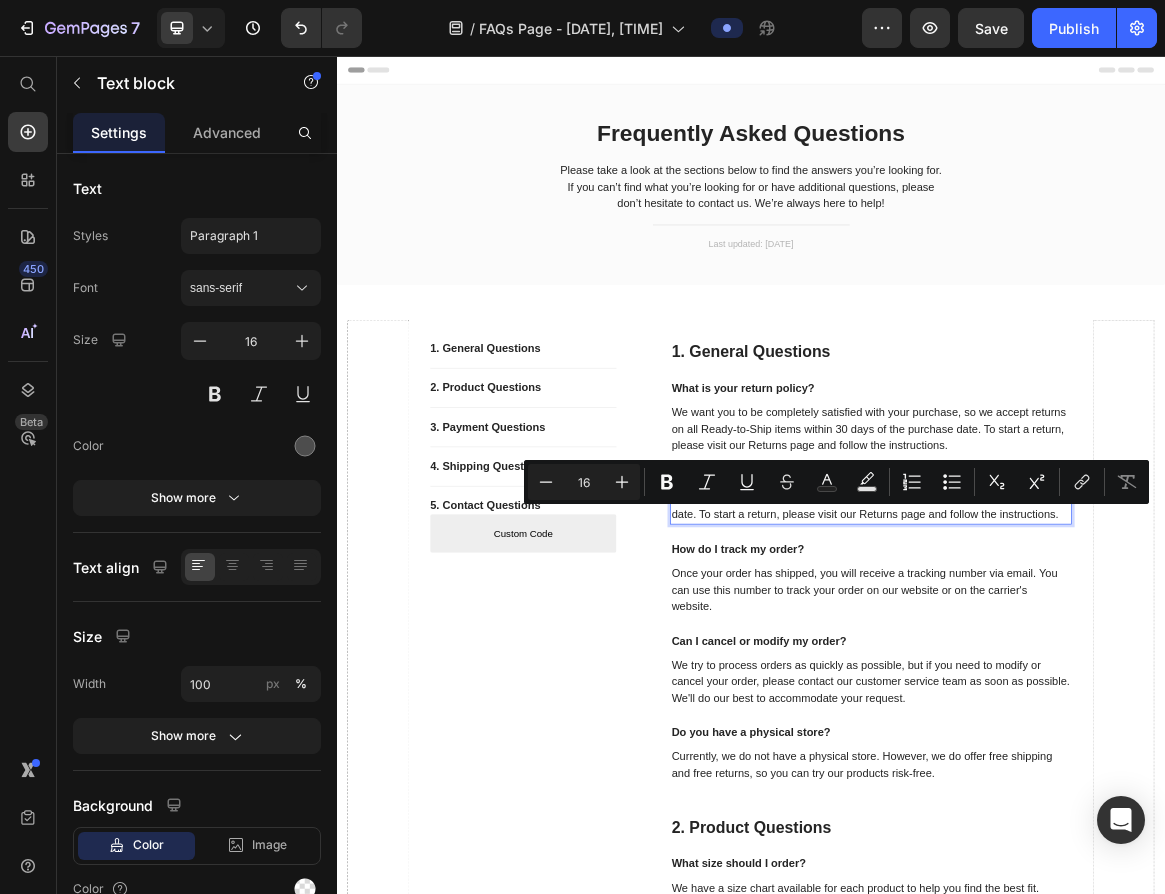 click on "Custom Orders: We want you to be completely satisfied with your purchase, so we accept returns on all Ready-to-Ship items within 30 days of the purchase date. To start a return, please visit our Returns page and follow the instructions." at bounding box center (1111, 697) 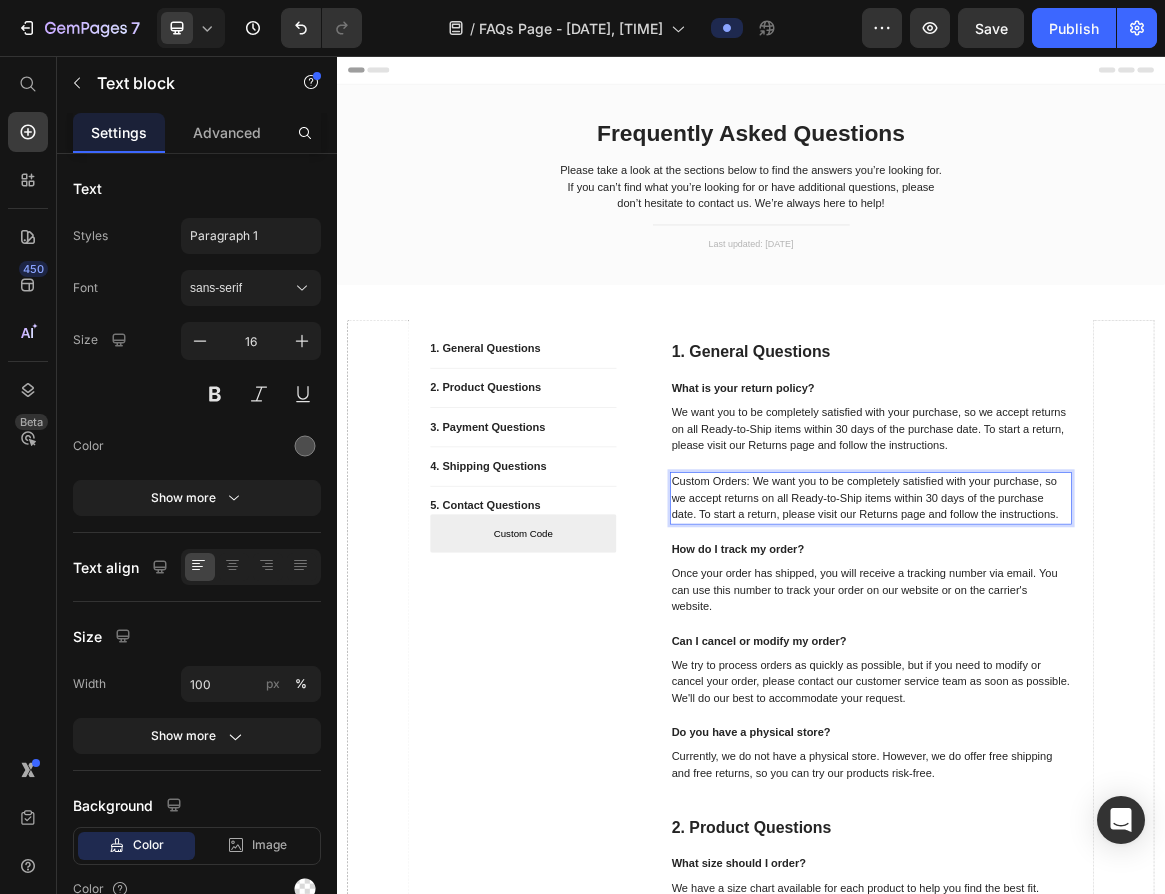 click on "Custom Orders: We want you to be completely satisfied with your purchase, so we accept returns on all Ready-to-Ship items within 30 days of the purchase date. To start a return, please visit our Returns page and follow the instructions." at bounding box center [1111, 697] 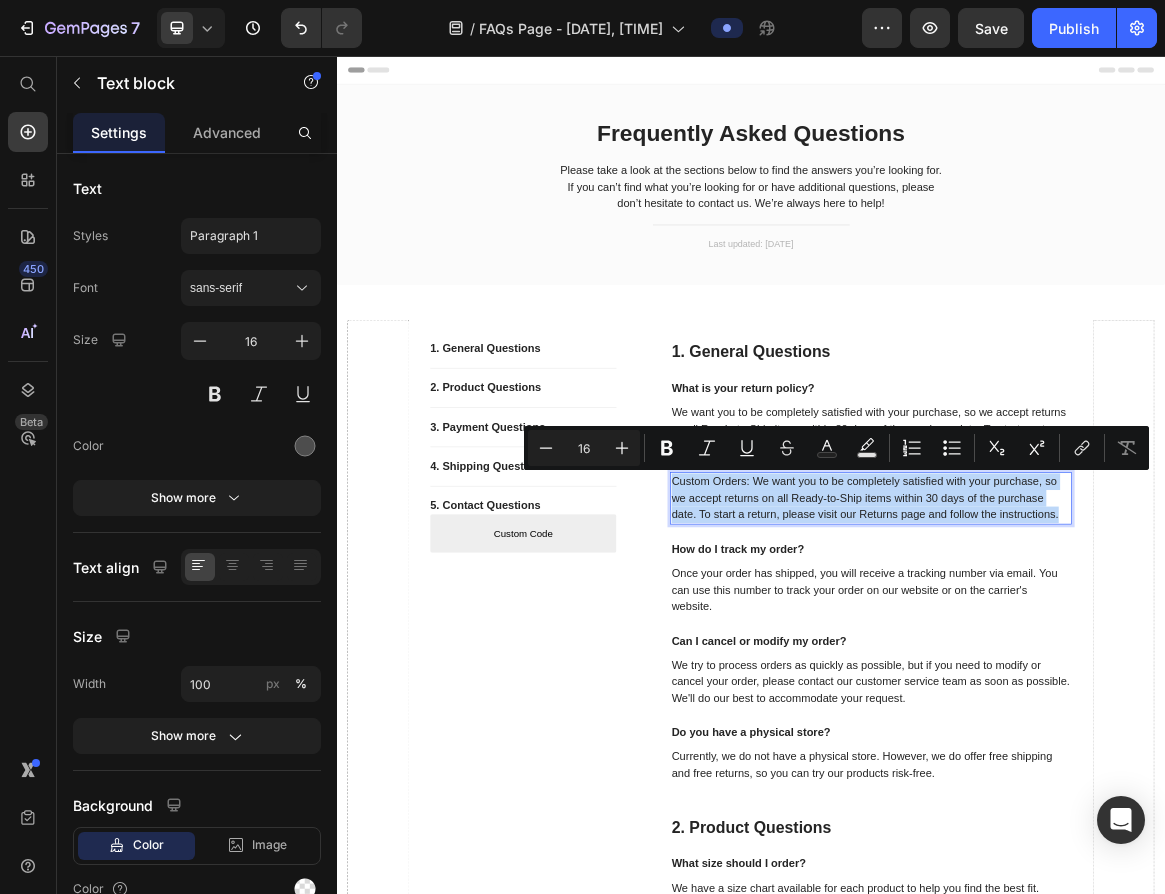 drag, startPoint x: 1379, startPoint y: 722, endPoint x: 1116, endPoint y: 722, distance: 263 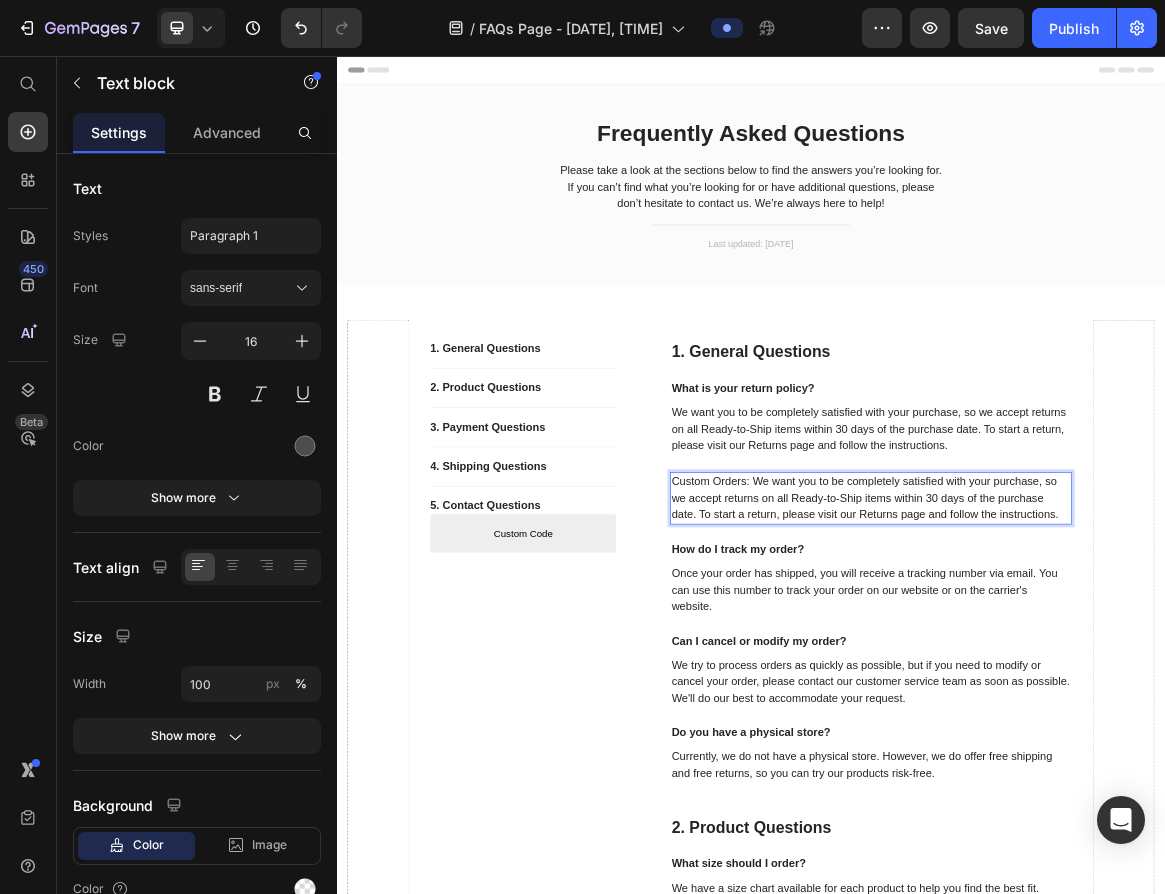 click on "1. General Questions Heading What is your return policy? Text block We want you to be completely satisfied with your purchase, so we accept returns on all Ready-to-Ship items within 30 days of the purchase date. To start a return, please visit our Returns page and follow the instructions. Text block Custom Orders: We want you to be completely satisfied with your purchase, so we accept returns on all Ready-to-Ship items within 30 days of the purchase date. To start a return, please visit our Returns page and follow the instructions. Text block   24 How do I track my order? Text block Once your order has shipped, you will receive a tracking number via email. You can use this number to track your order on our website or on the carrier's website. Text block Can I cancel or modify my order? Text block We try to process orders as quickly as possible, but if you need to modify or cancel your order, please contact our customer service team as soon as possible. We'll do our best to accommodate your request. Text block" at bounding box center (1111, 788) 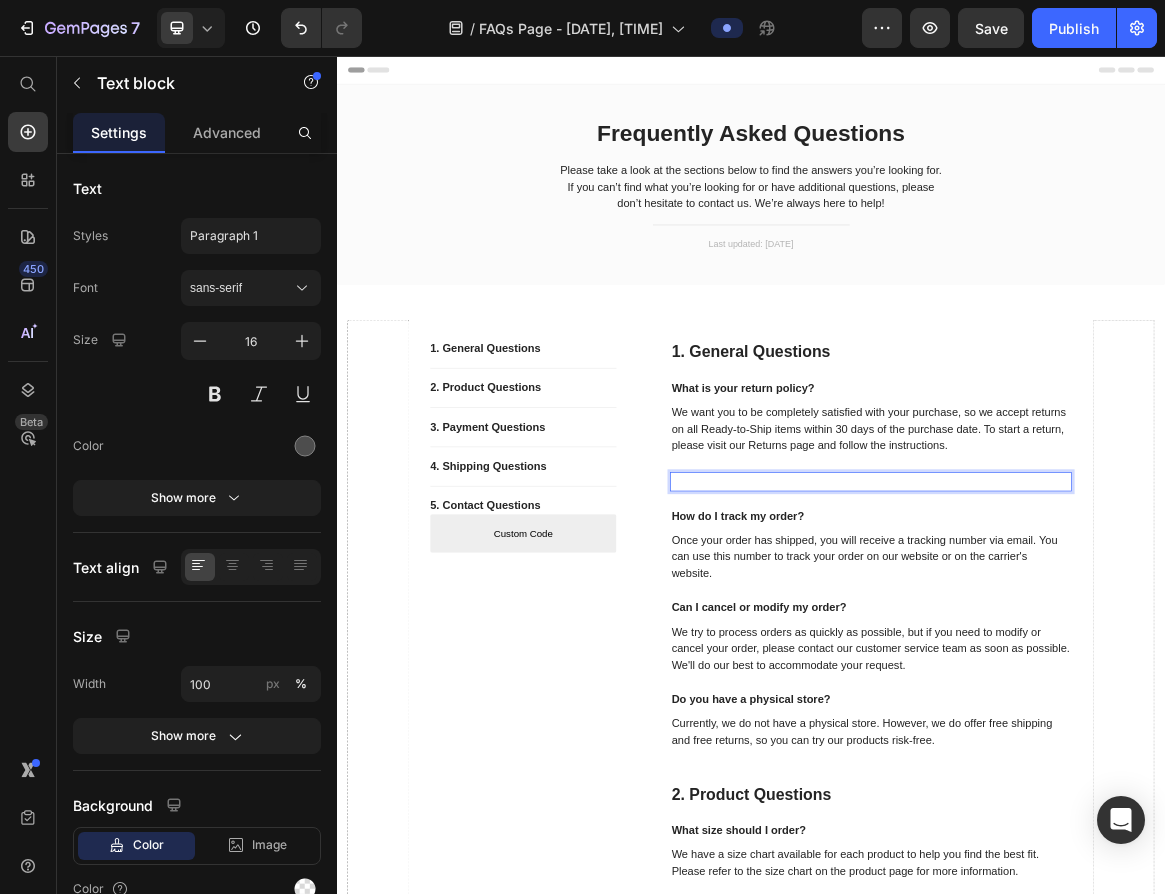 click at bounding box center (1111, 673) 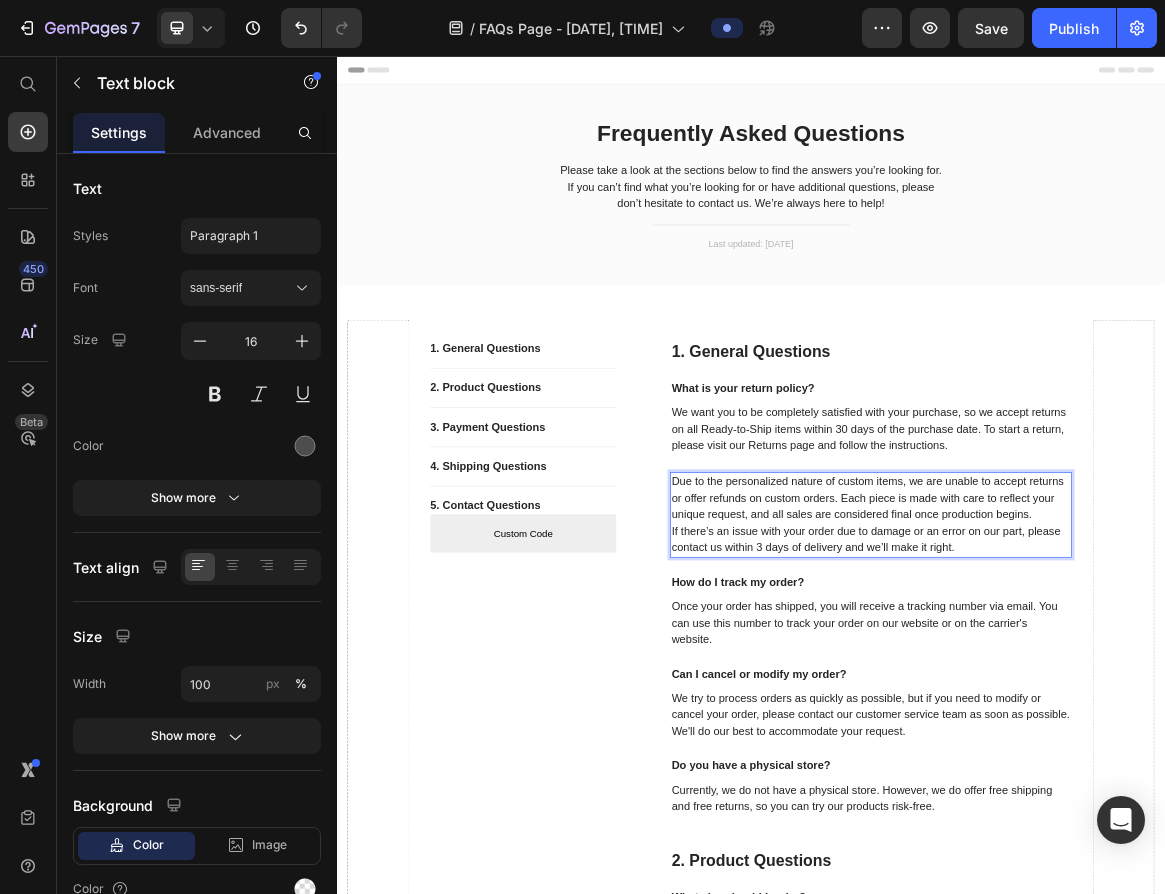 click on "Due to the personalized nature of custom items, we are unable to accept returns or offer refunds on custom orders. Each piece is made with care to reflect your unique request, and all sales are considered final once production begins." at bounding box center (1111, 697) 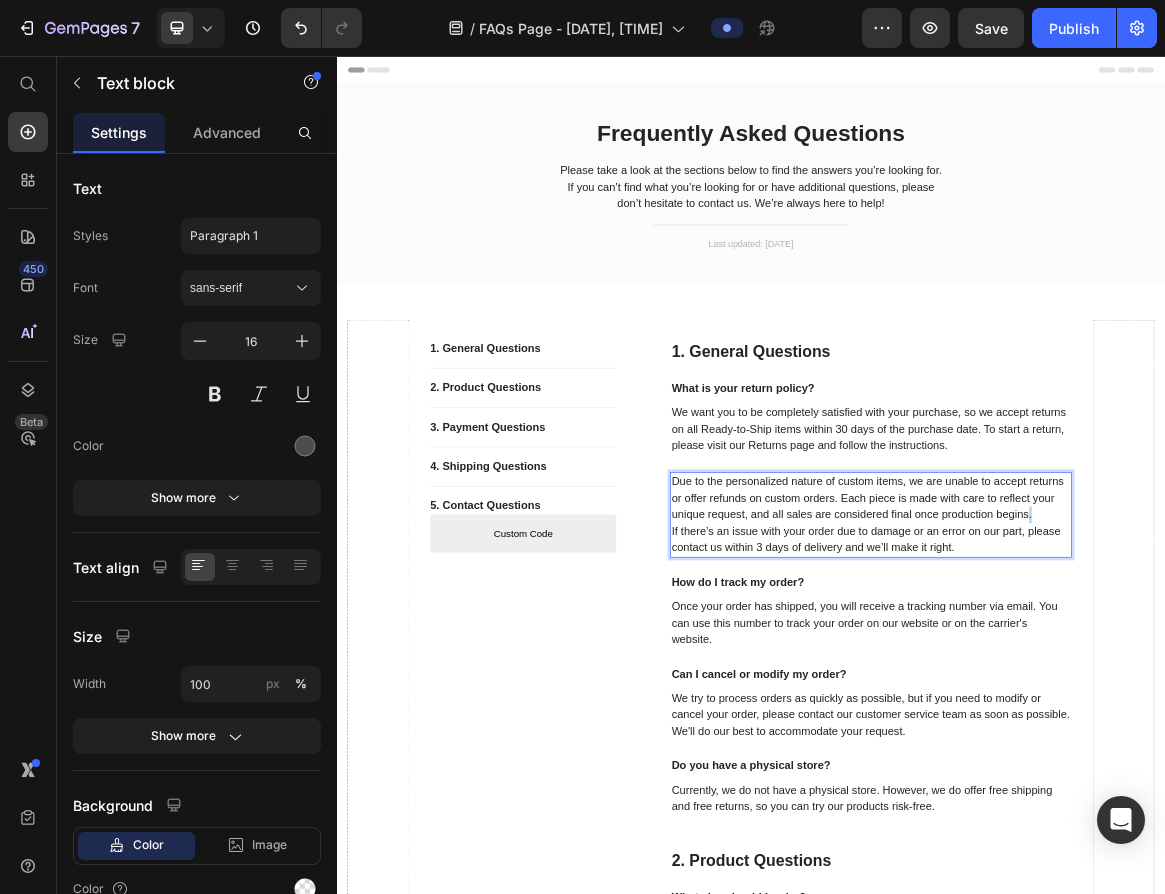 click on "Due to the personalized nature of custom items, we are unable to accept returns or offer refunds on custom orders. Each piece is made with care to reflect your unique request, and all sales are considered final once production begins." at bounding box center [1111, 697] 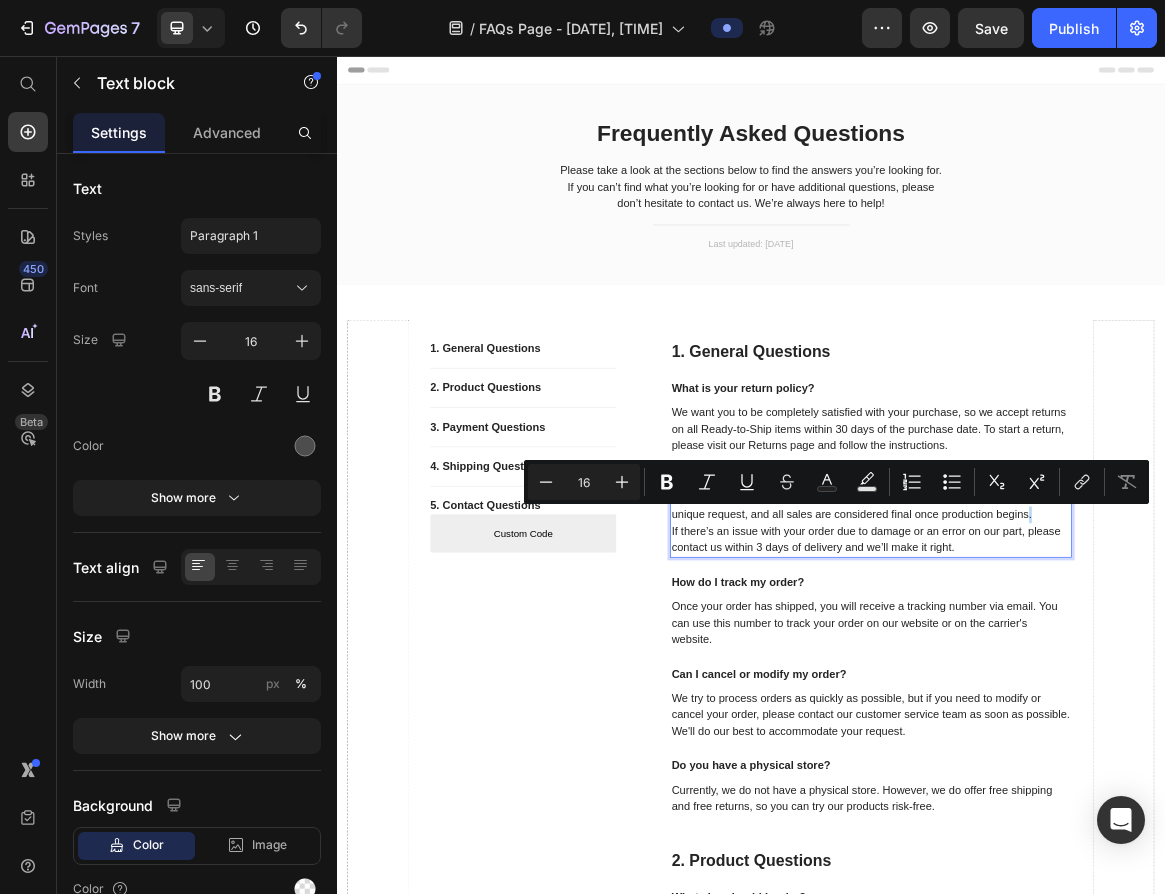 click on "Due to the personalized nature of custom items, we are unable to accept returns or offer refunds on custom orders. Each piece is made with care to reflect your unique request, and all sales are considered final once production begins." at bounding box center [1111, 697] 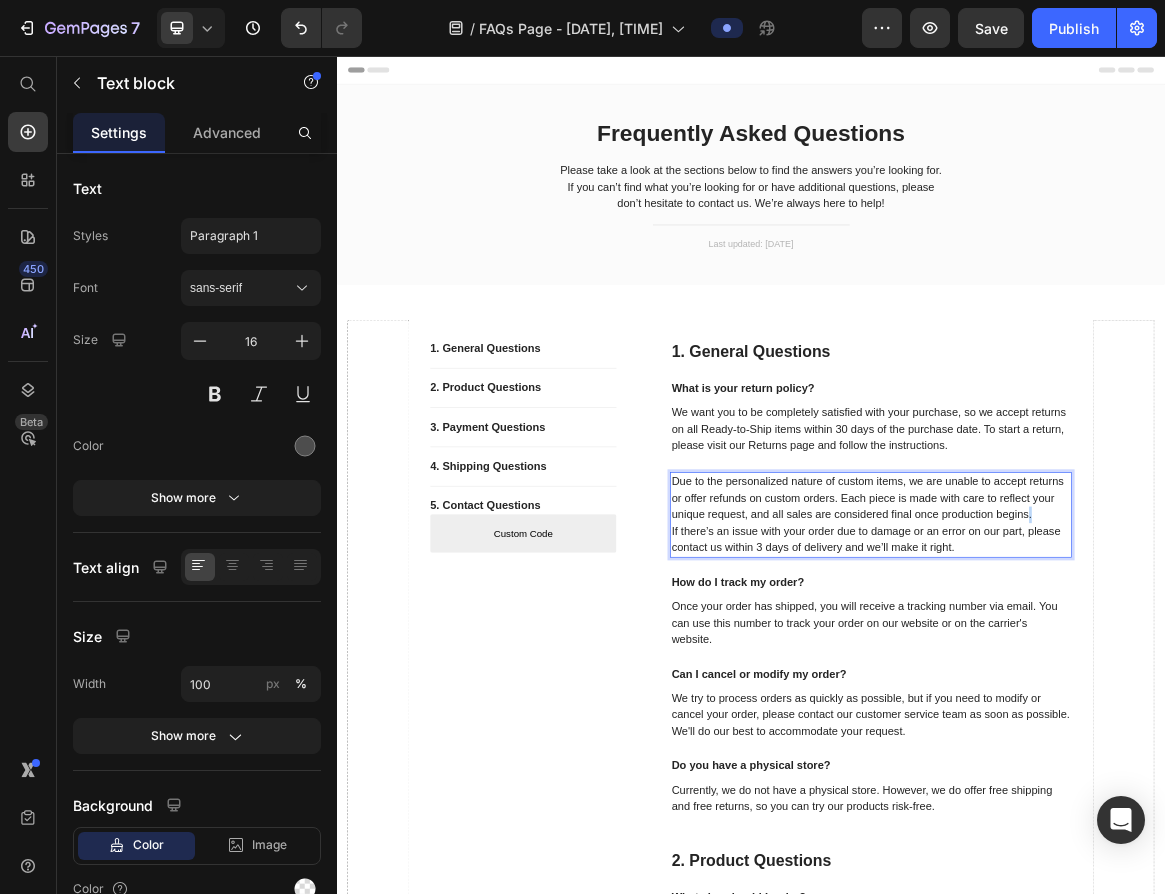 click on "Due to the personalized nature of custom items, we are unable to accept returns or offer refunds on custom orders. Each piece is made with care to reflect your unique request, and all sales are considered final once production begins." at bounding box center [1111, 697] 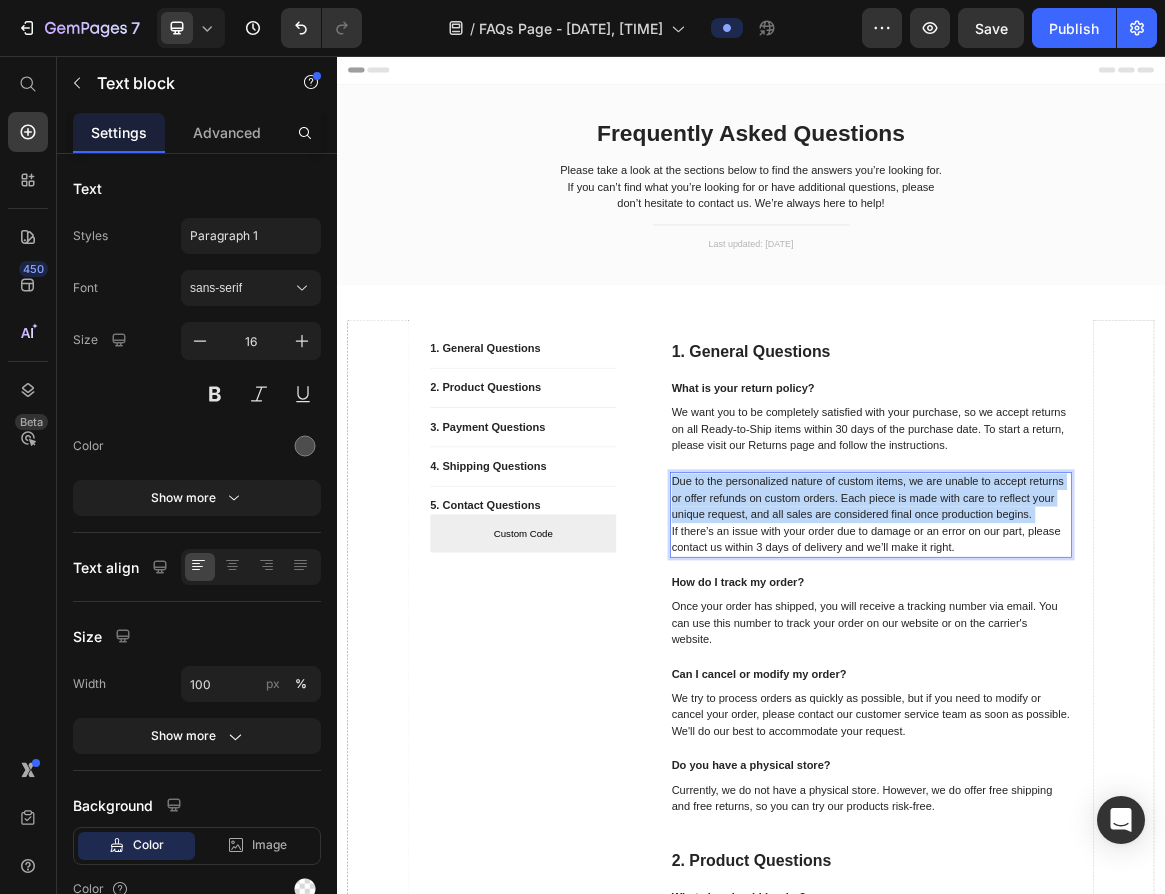 click on "Due to the personalized nature of custom items, we are unable to accept returns or offer refunds on custom orders. Each piece is made with care to reflect your unique request, and all sales are considered final once production begins." at bounding box center (1111, 697) 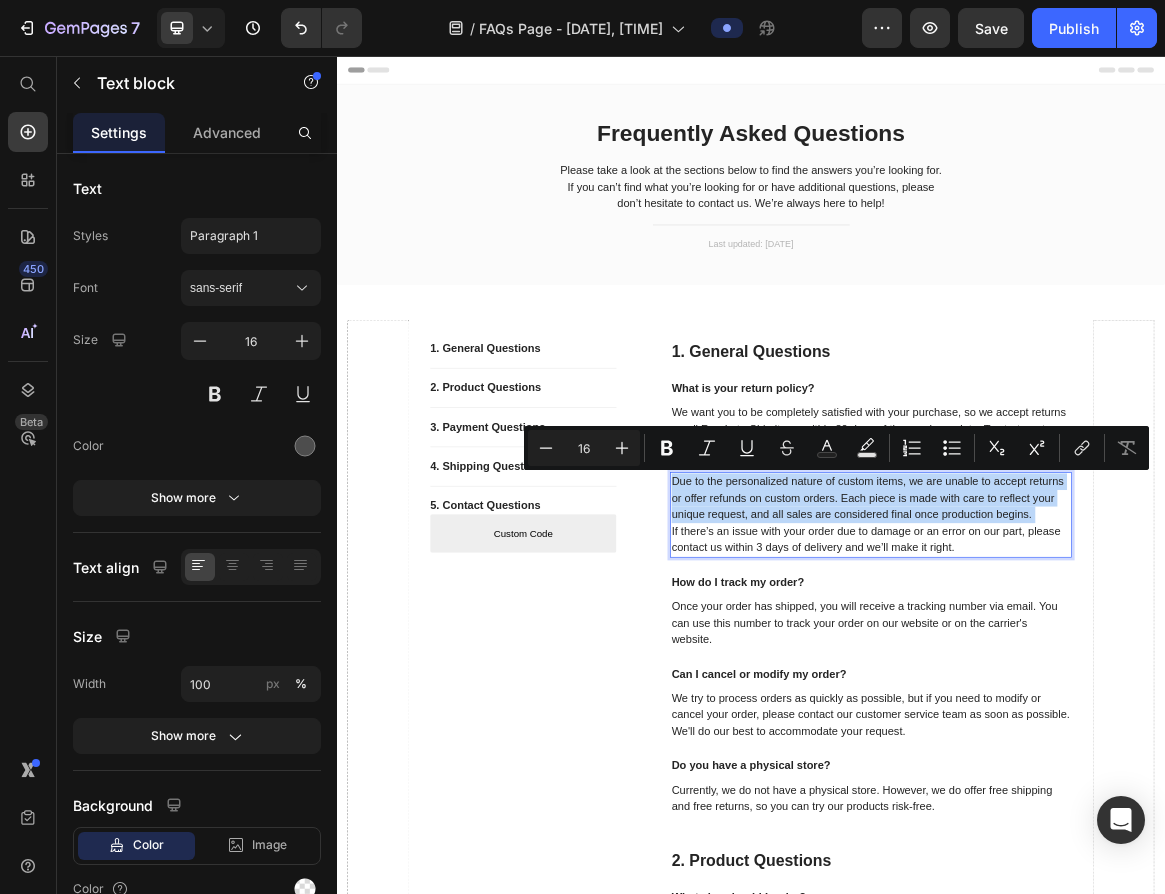click on "Due to the personalized nature of custom items, we are unable to accept returns or offer refunds on custom orders. Each piece is made with care to reflect your unique request, and all sales are considered final once production begins." at bounding box center (1111, 697) 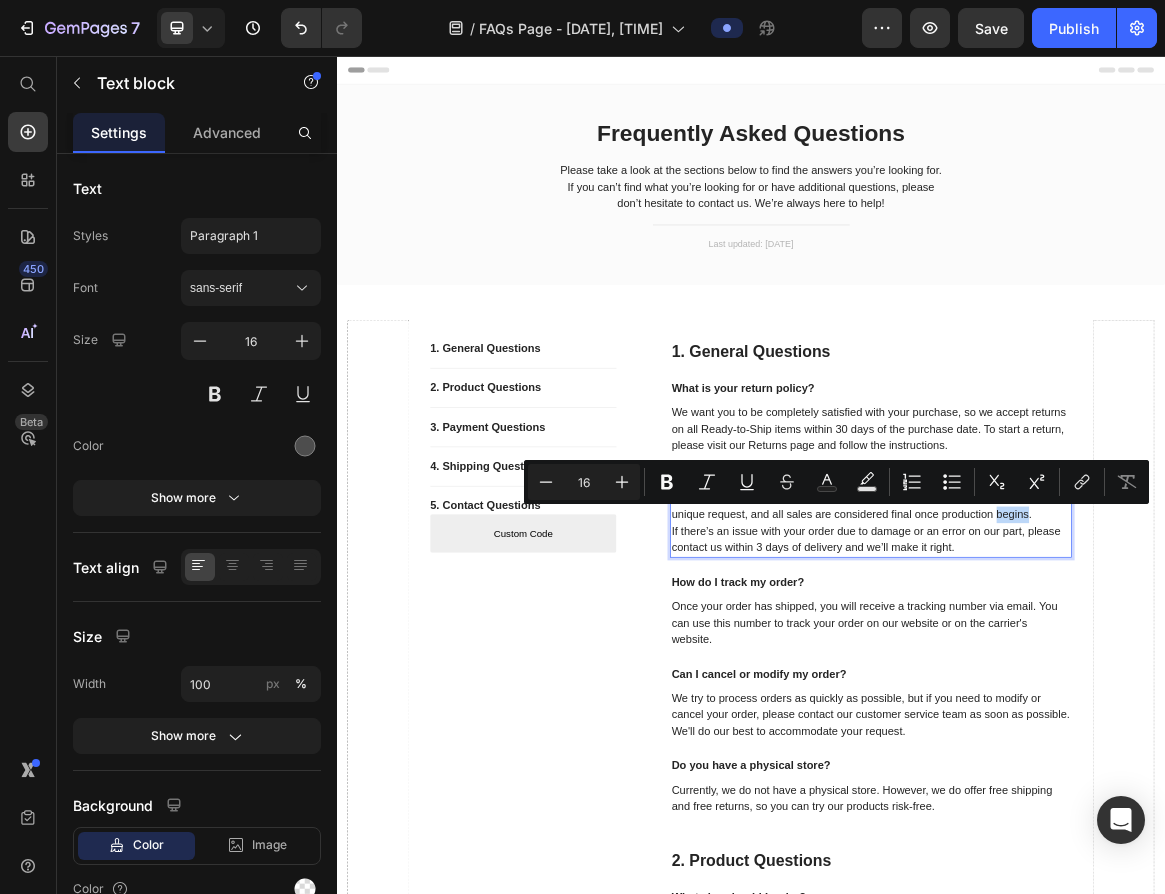 drag, startPoint x: 1287, startPoint y: 718, endPoint x: 1332, endPoint y: 724, distance: 45.39824 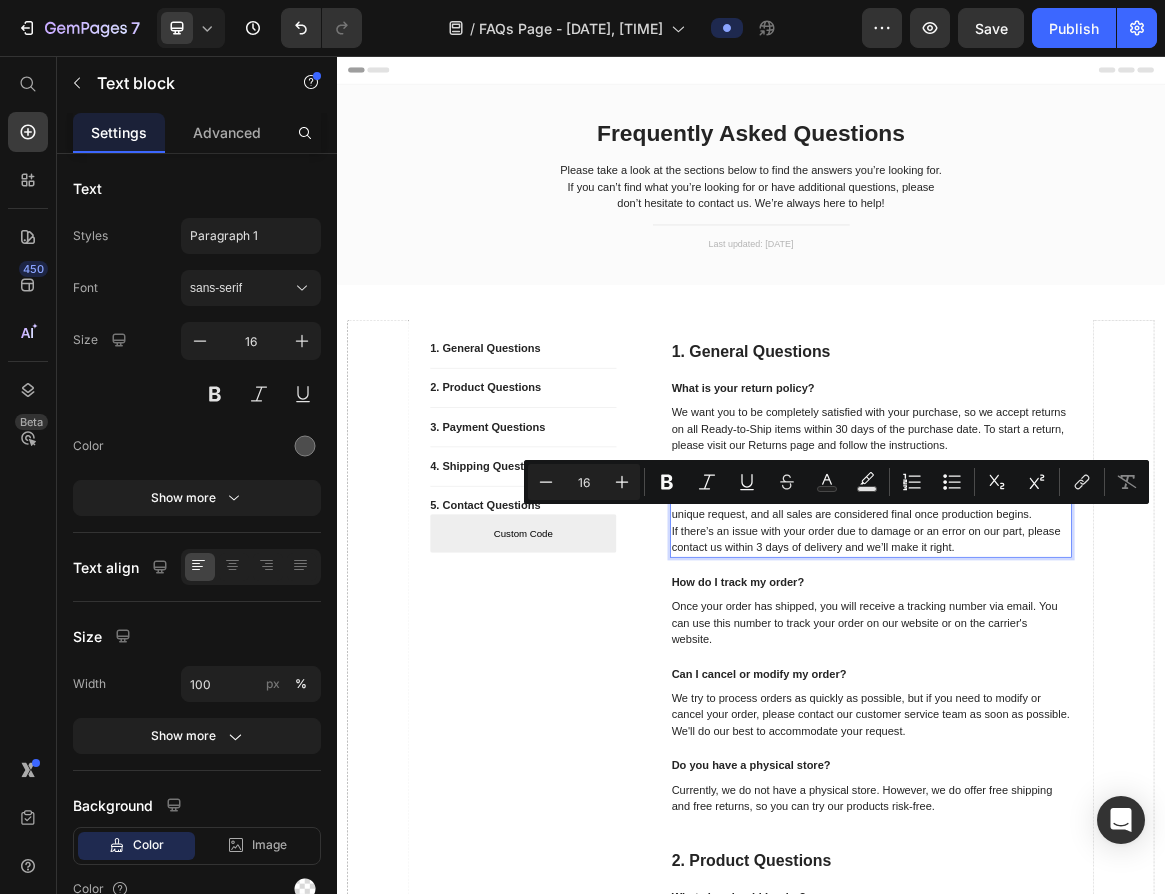 click on "Due to the personalized nature of custom items, we are unable to accept returns or offer refunds on custom orders. Each piece is made with care to reflect your unique request, and all sales are considered final once production begins." at bounding box center [1111, 697] 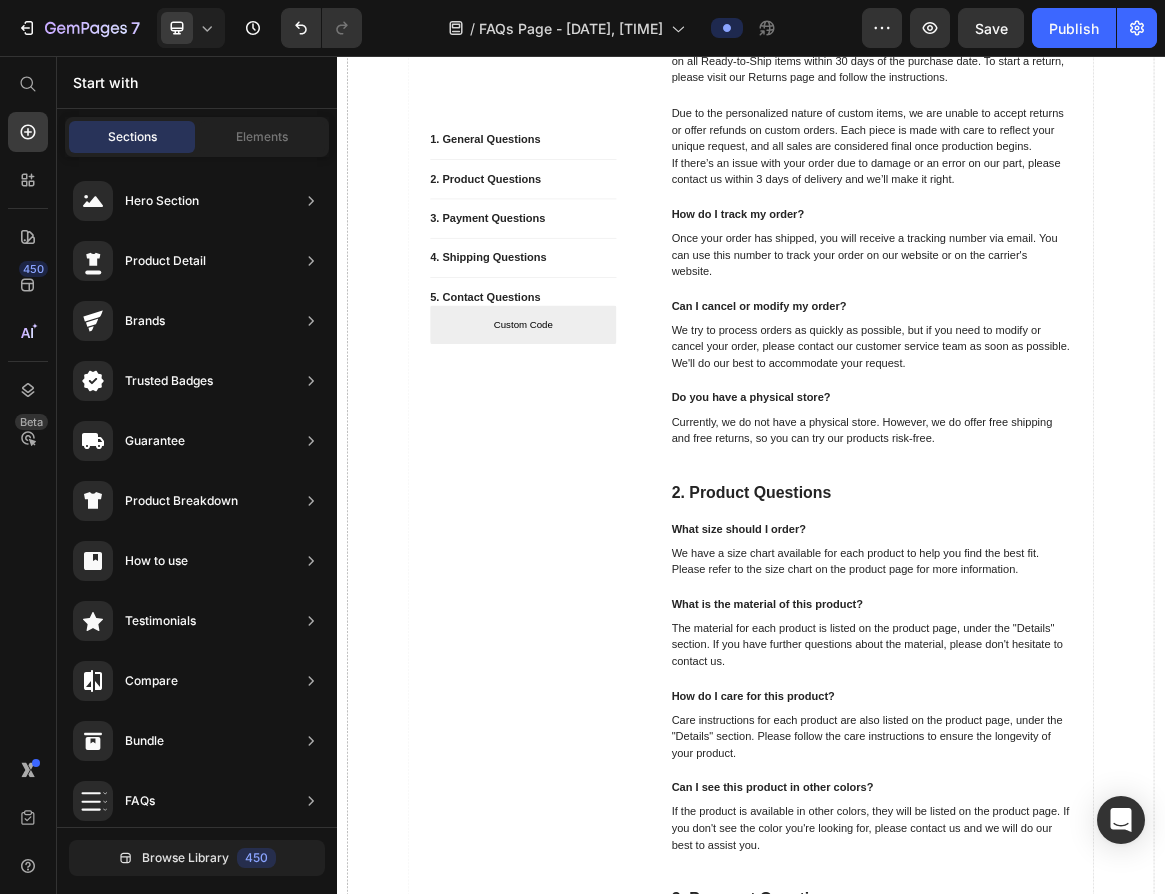 scroll, scrollTop: 539, scrollLeft: 0, axis: vertical 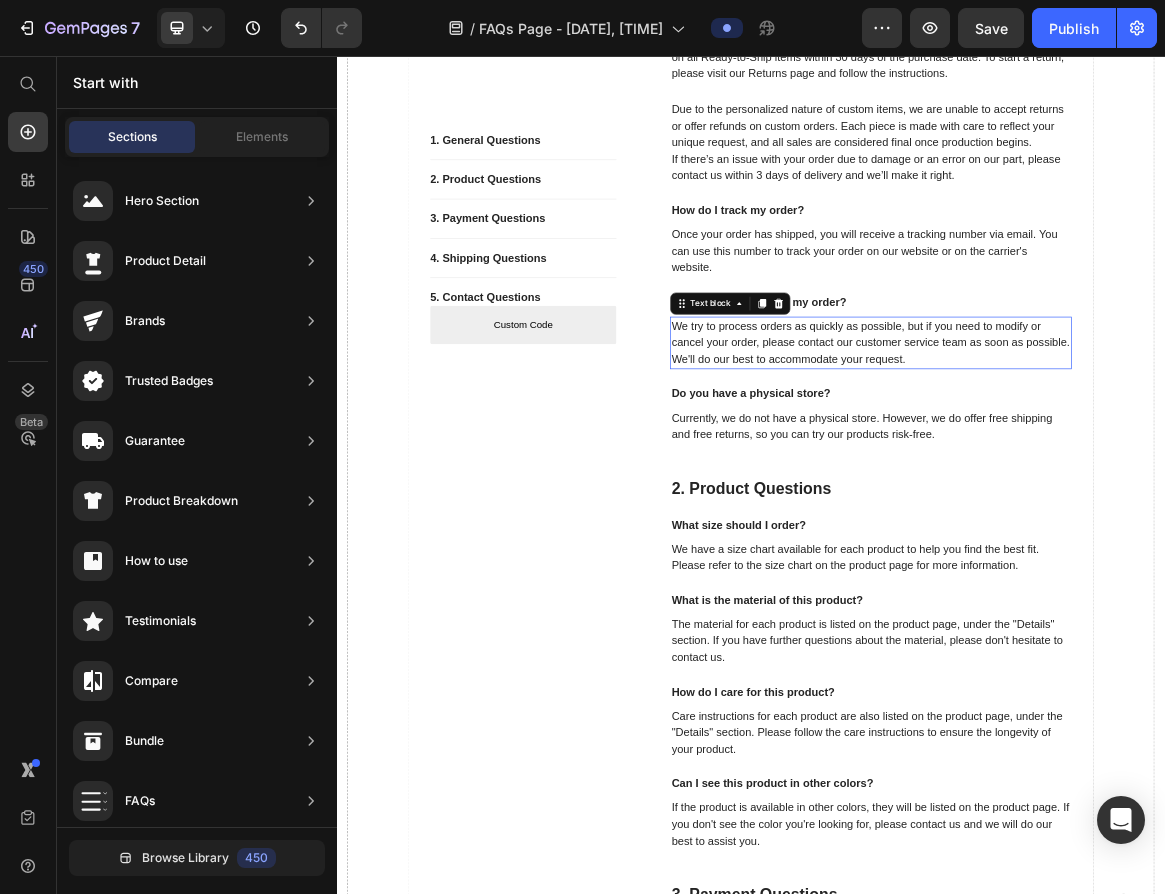click on "We try to process orders as quickly as possible, but if you need to modify or cancel your order, please contact our customer service team as soon as possible. We'll do our best to accommodate your request." at bounding box center (1111, 472) 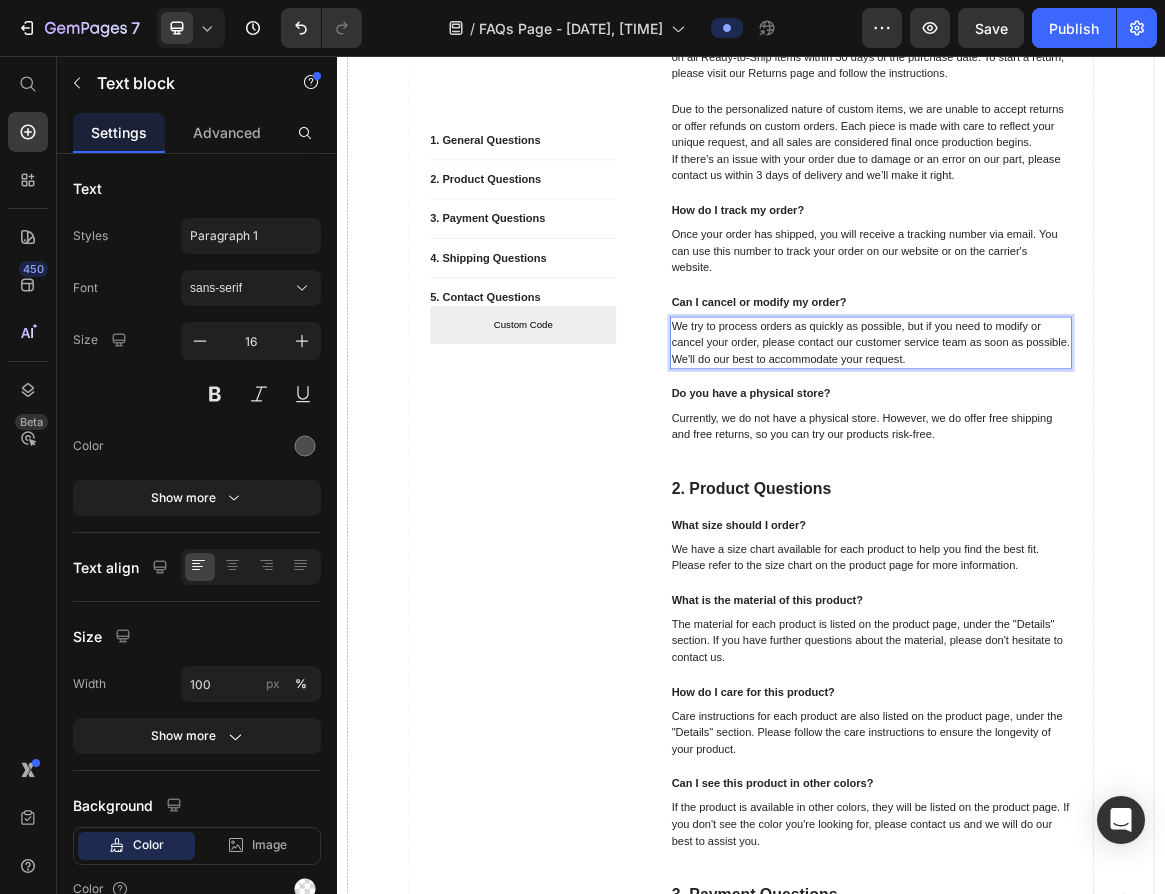 click on "We try to process orders as quickly as possible, but if you need to modify or cancel your order, please contact our customer service team as soon as possible. We'll do our best to accommodate your request." at bounding box center (1111, 472) 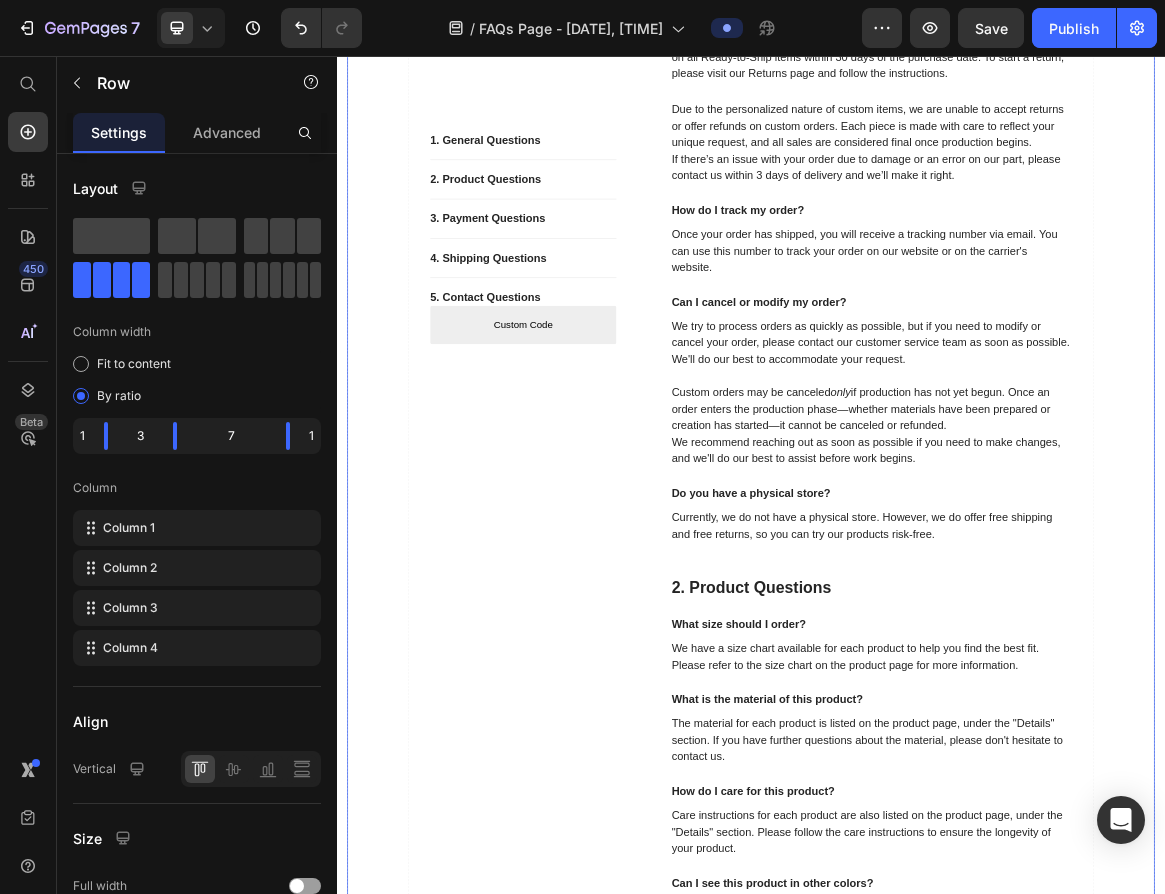 click at bounding box center [1477, 1346] 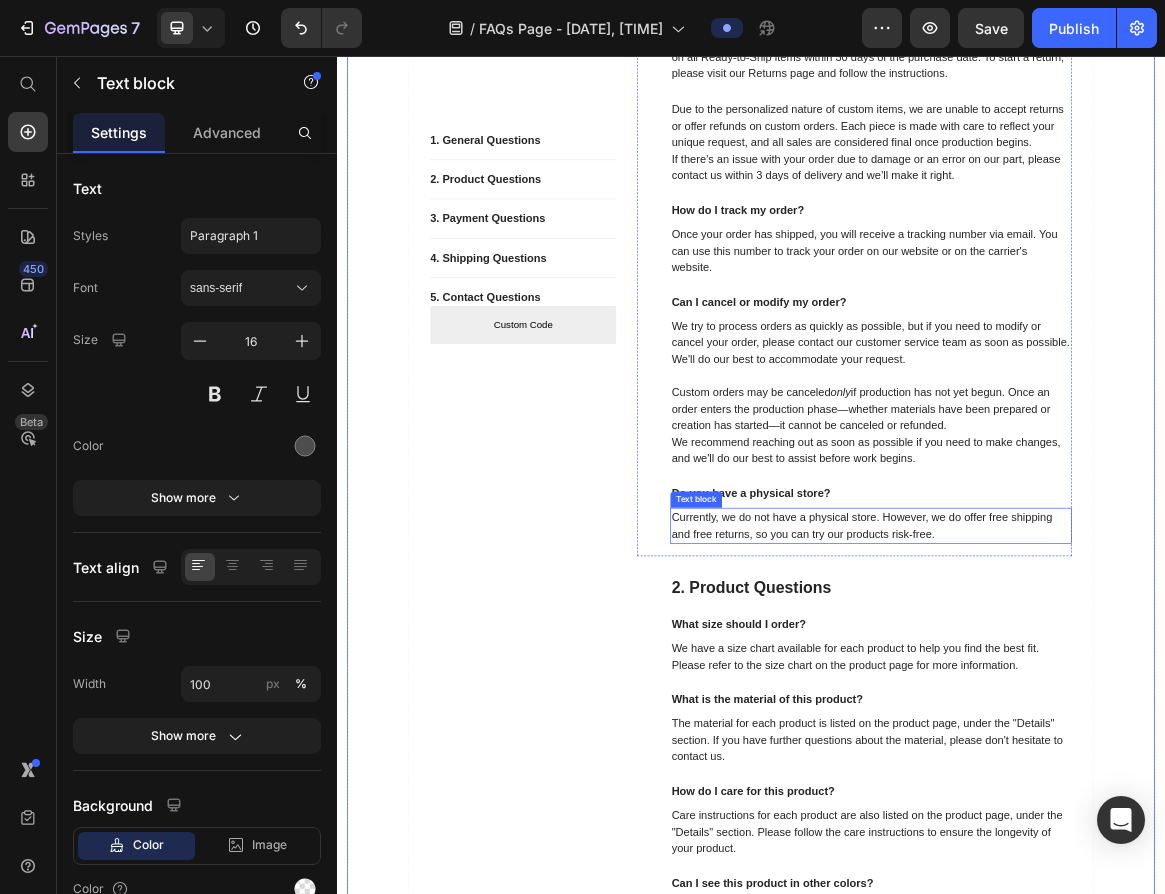 click on "Currently, we do not have a physical store. However, we do offer free shipping and free returns, so you can try our products risk-free." at bounding box center [1111, 737] 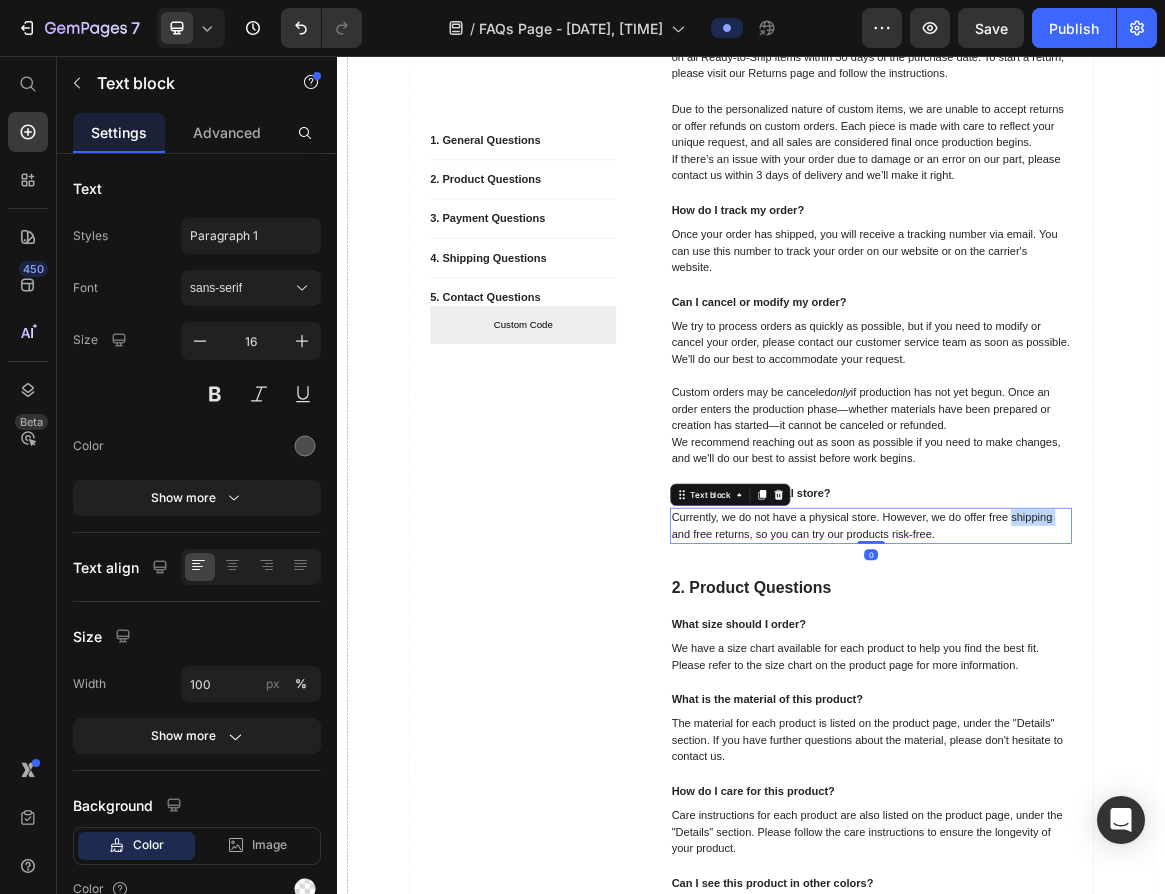 click on "Currently, we do not have a physical store. However, we do offer free shipping and free returns, so you can try our products risk-free." at bounding box center (1111, 737) 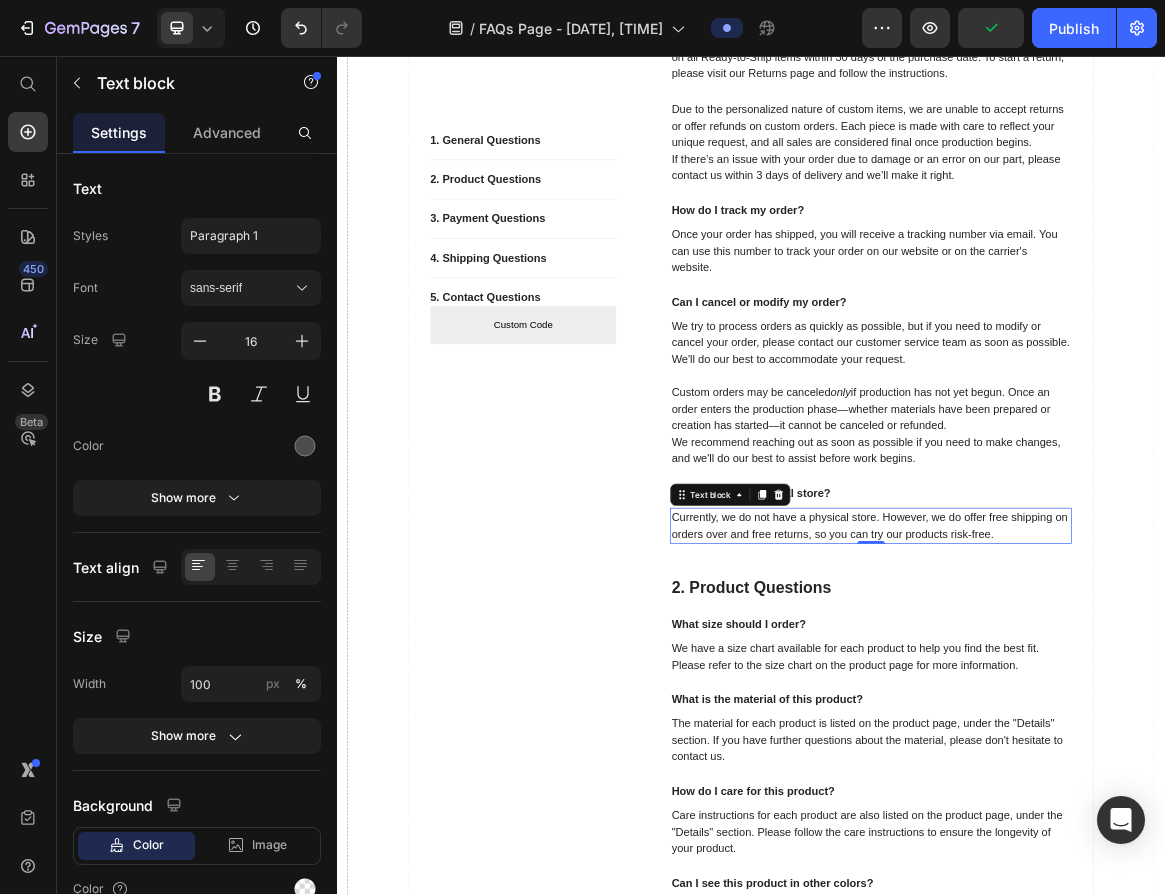 click on "Currently, we do not have a physical store. However, we do offer free shipping on orders over and free returns, so you can try our products risk-free." at bounding box center (1111, 737) 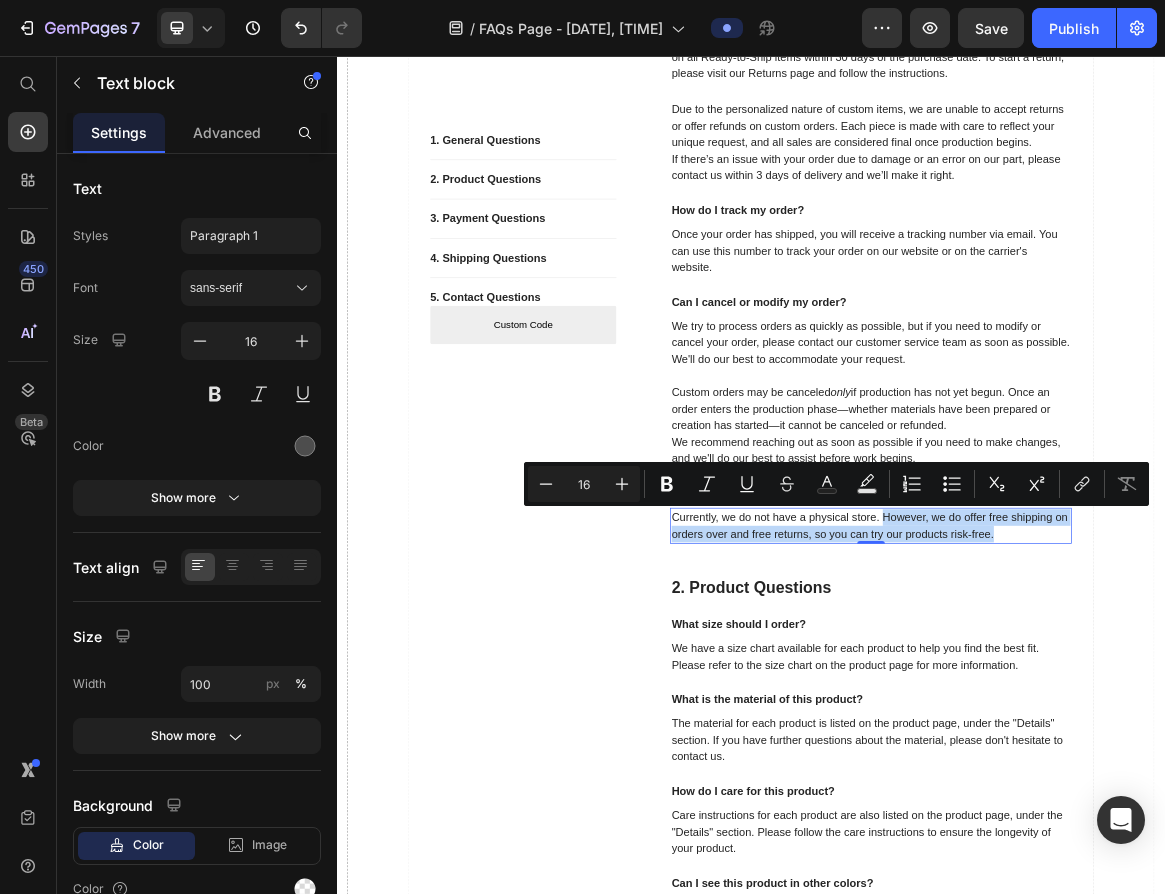 drag, startPoint x: 1123, startPoint y: 722, endPoint x: 1328, endPoint y: 754, distance: 207.48253 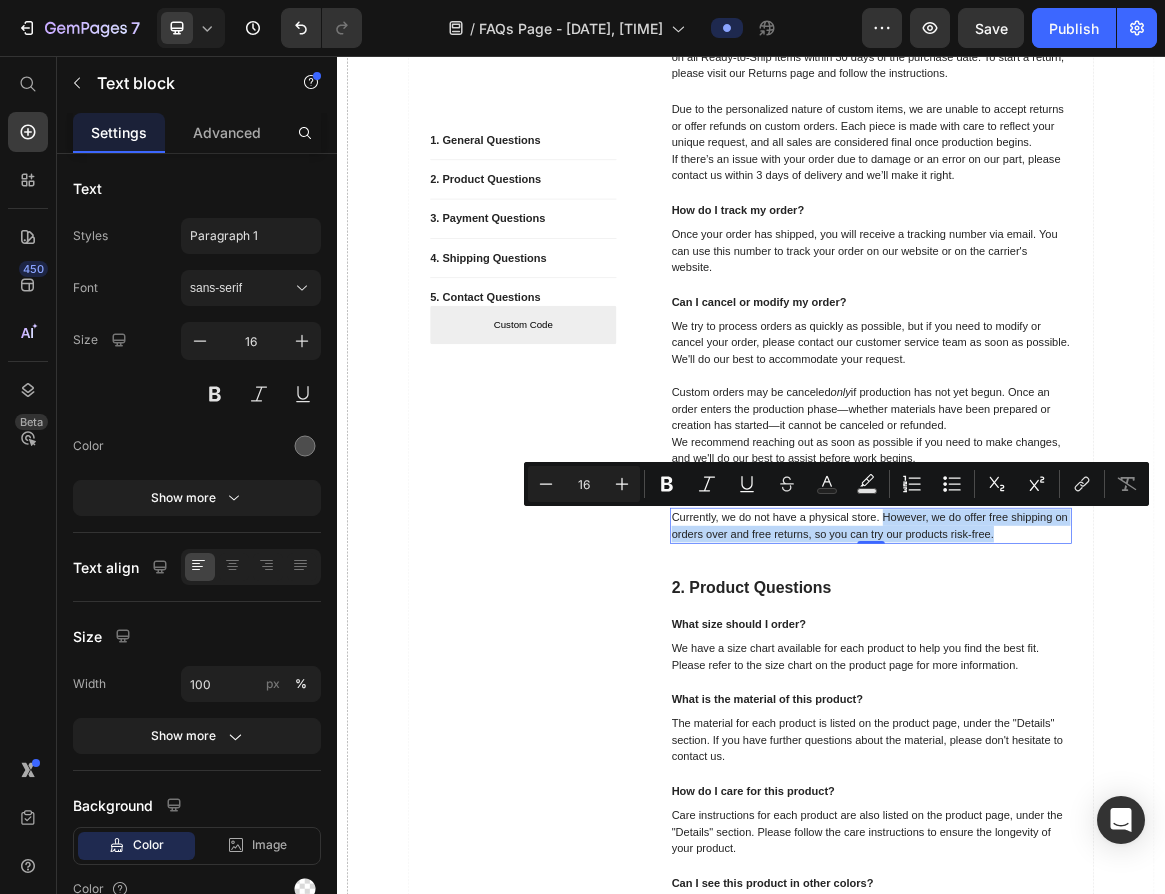 click on "Currently, we do not have a physical store. However, we do offer free shipping on orders over and free returns, so you can try our products risk-free." at bounding box center [1111, 737] 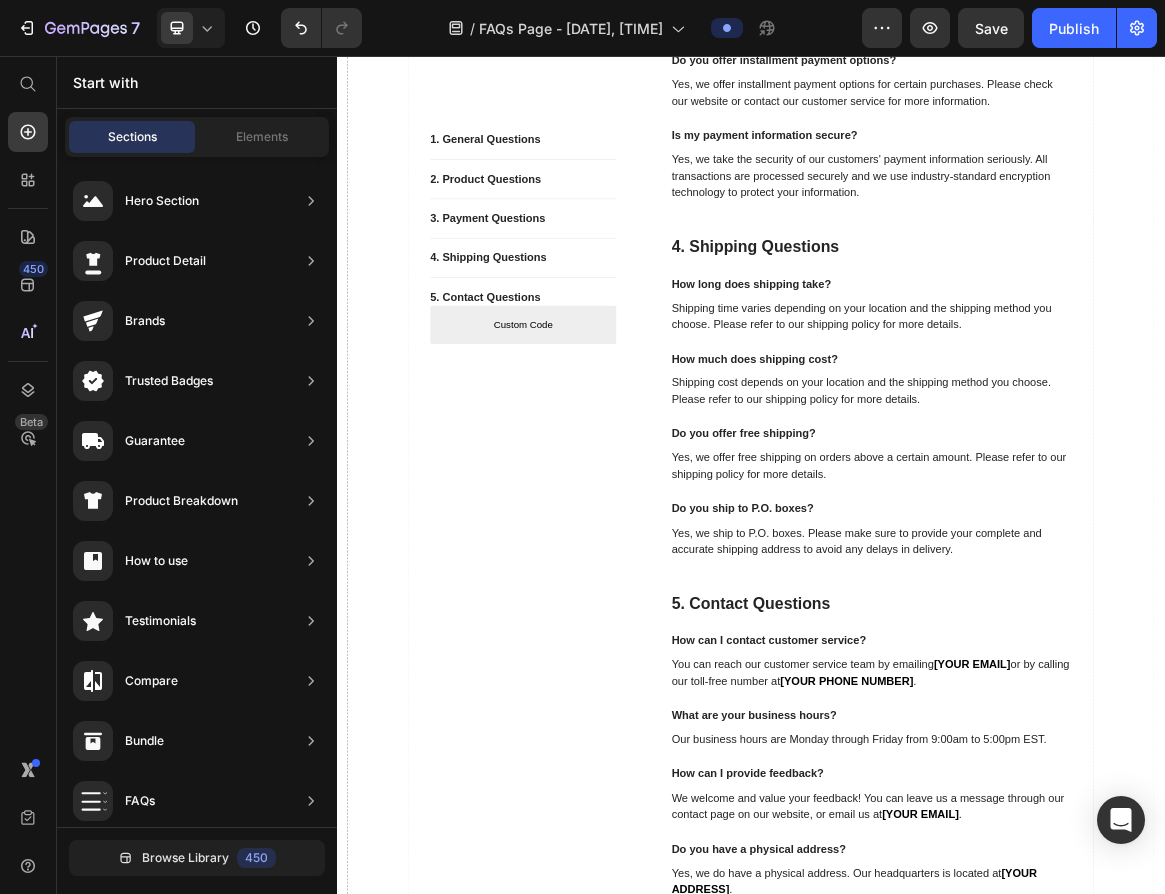 scroll, scrollTop: 2036, scrollLeft: 0, axis: vertical 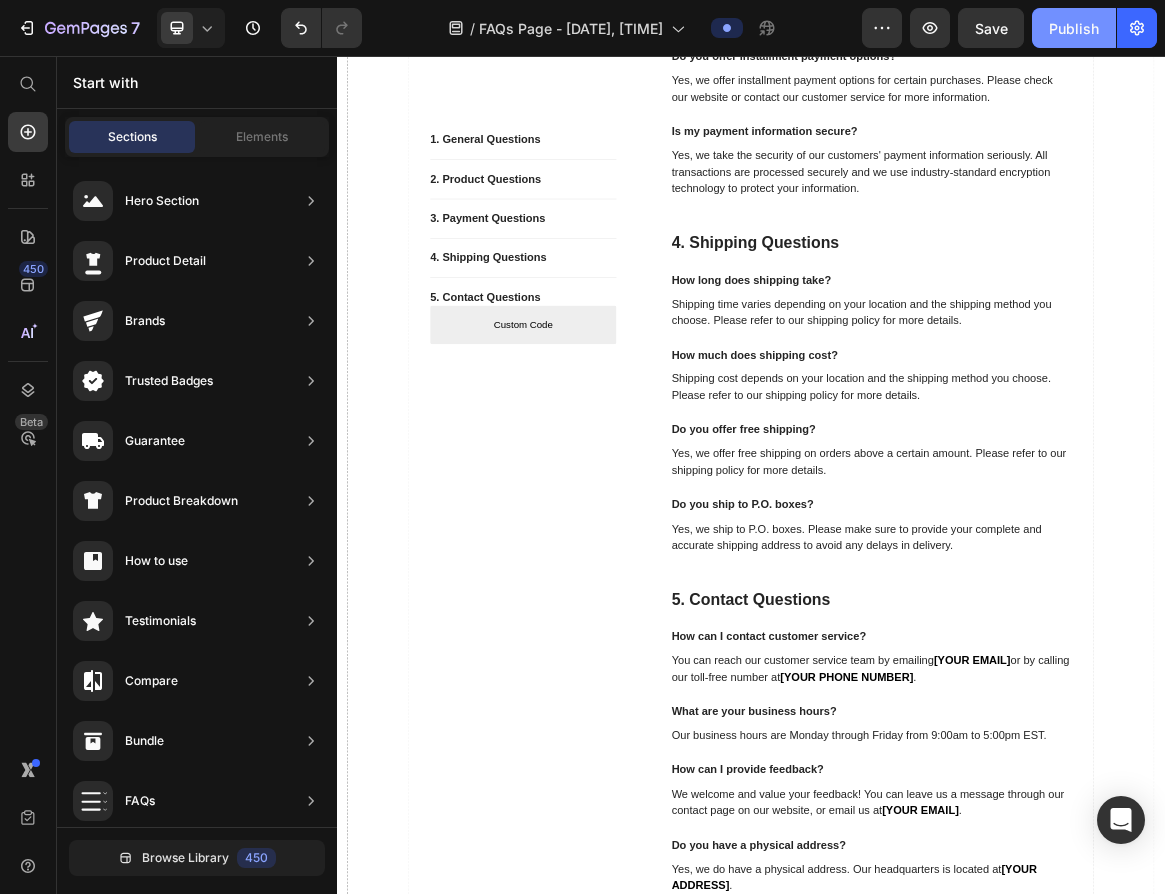 click on "Publish" 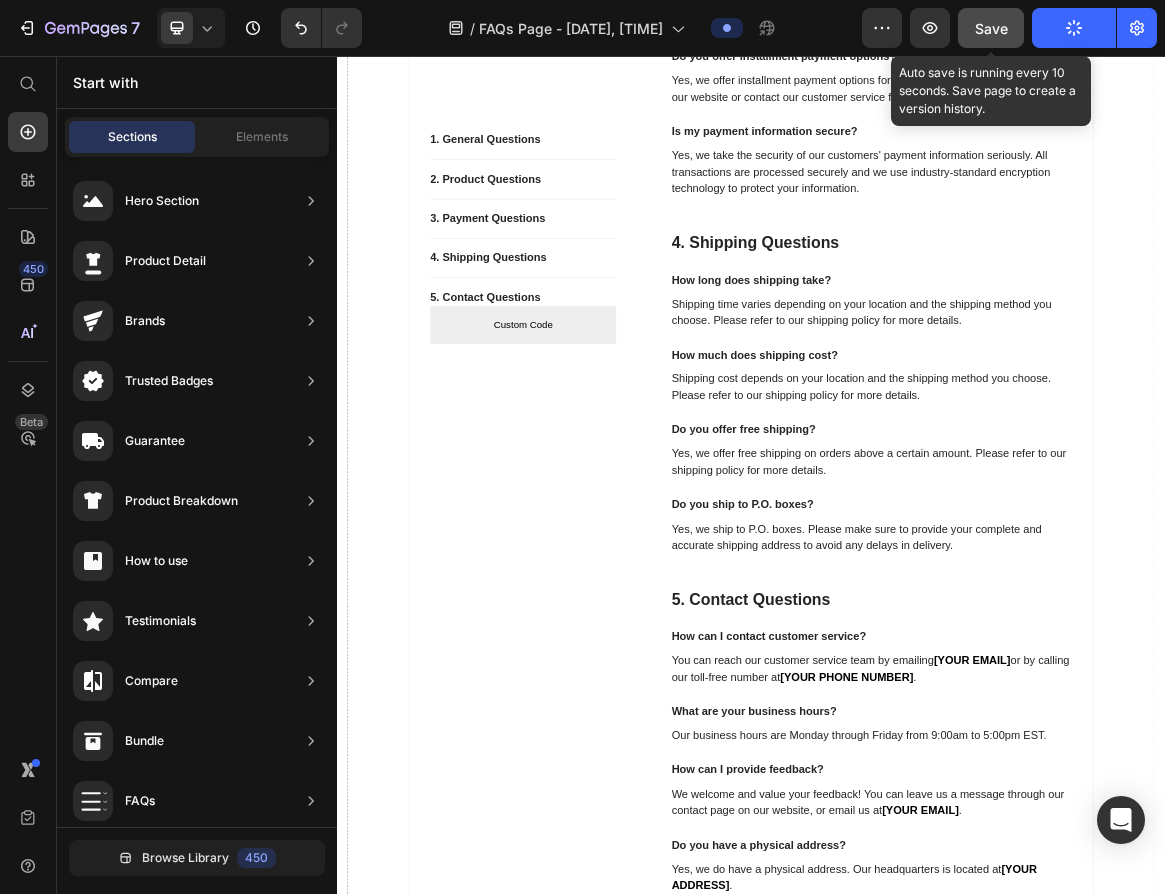 click on "Save" 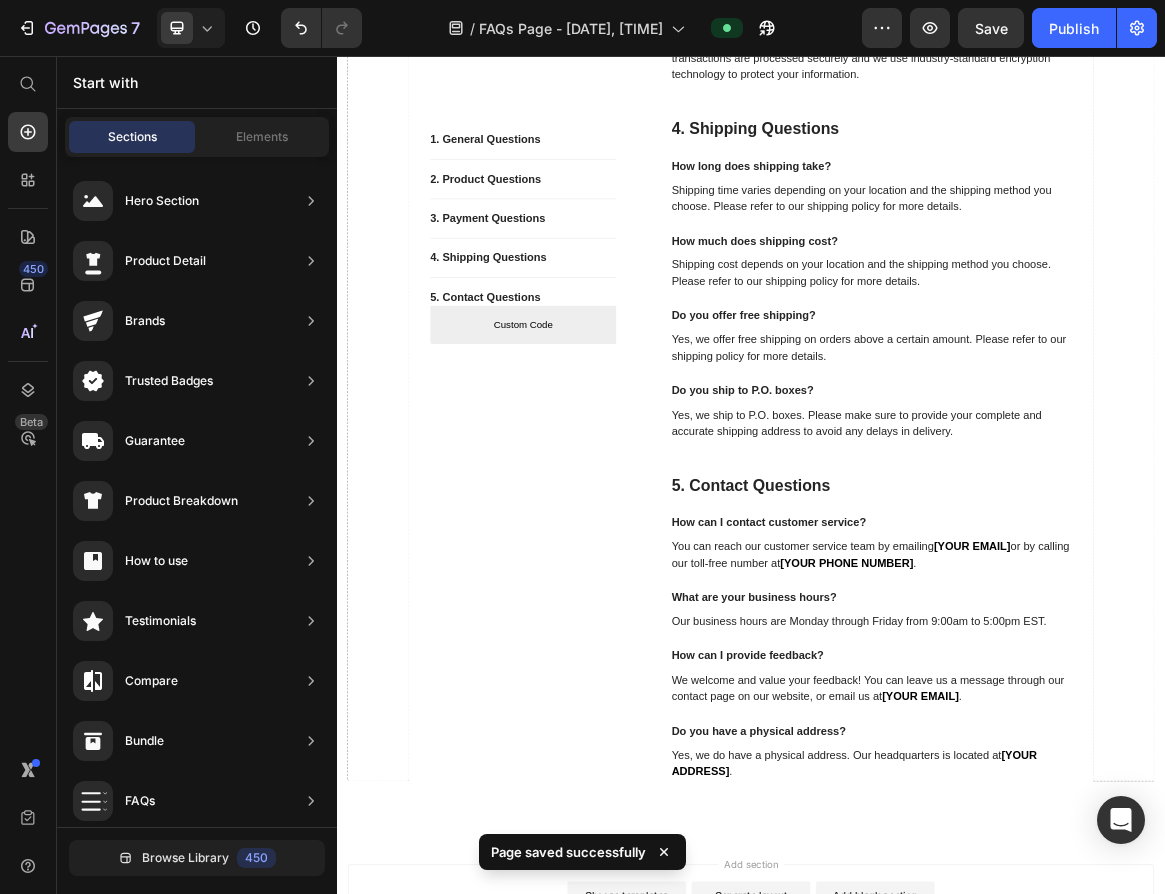 scroll, scrollTop: 2206, scrollLeft: 0, axis: vertical 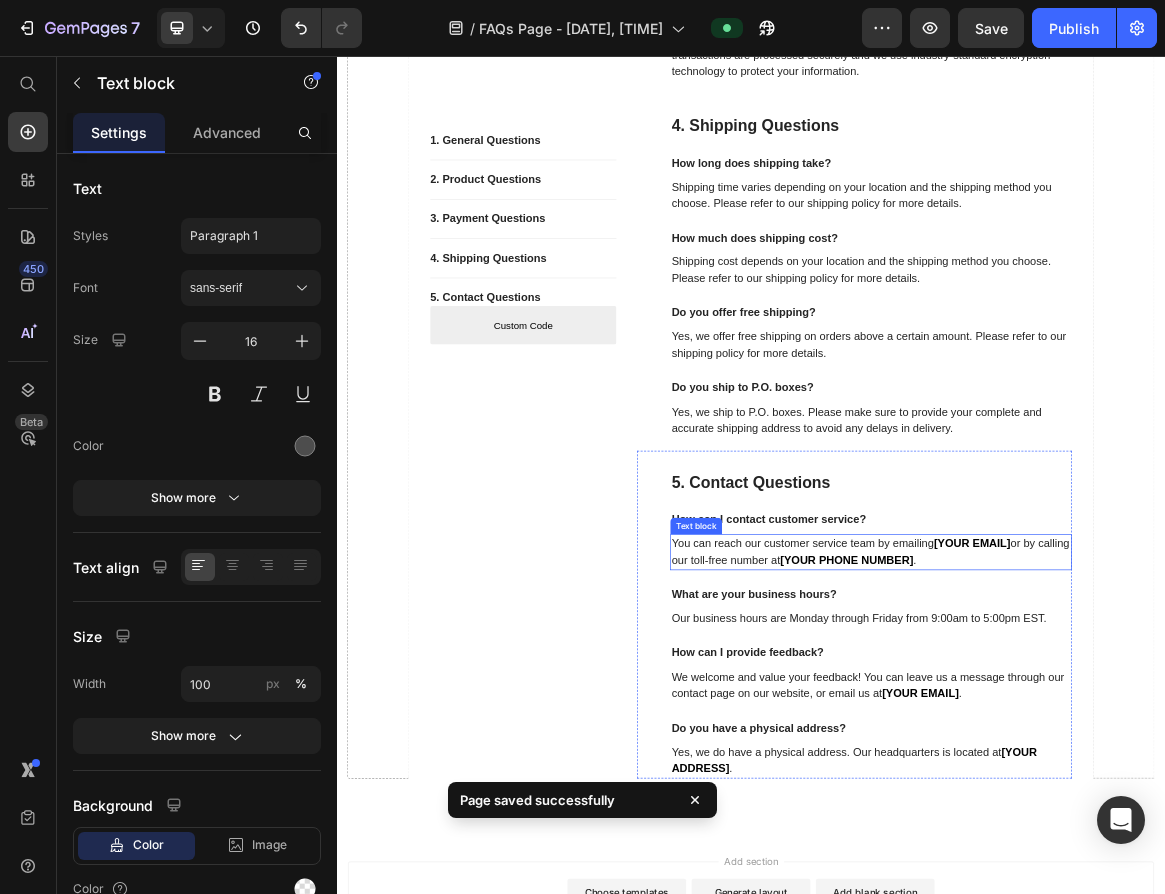 click on "You can reach our customer service team by emailing  [YOUR EMAIL]  or by calling our toll-free number at  [YOUR PHONE NUMBER] ." at bounding box center (1111, 775) 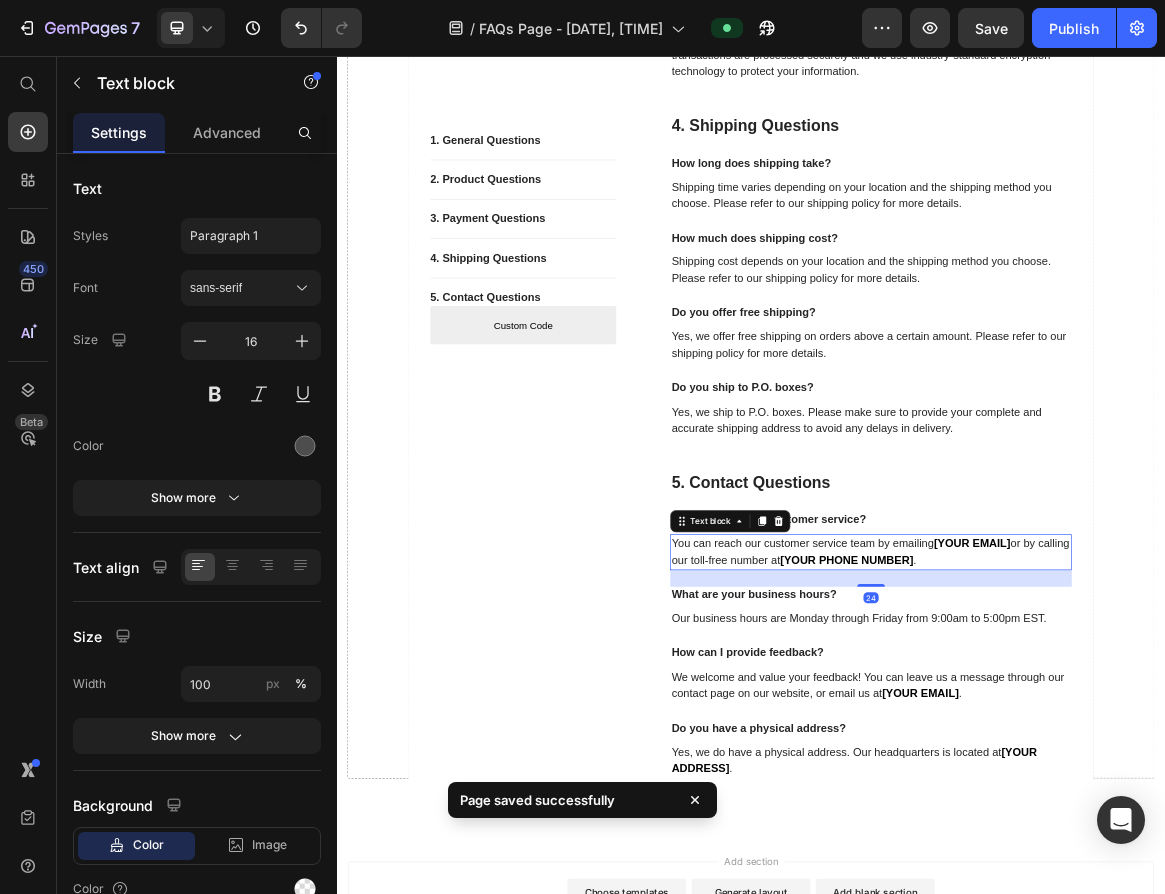 click on "You can reach our customer service team by emailing  [YOUR EMAIL]  or by calling our toll-free number at  [YOUR PHONE NUMBER] ." at bounding box center (1111, 775) 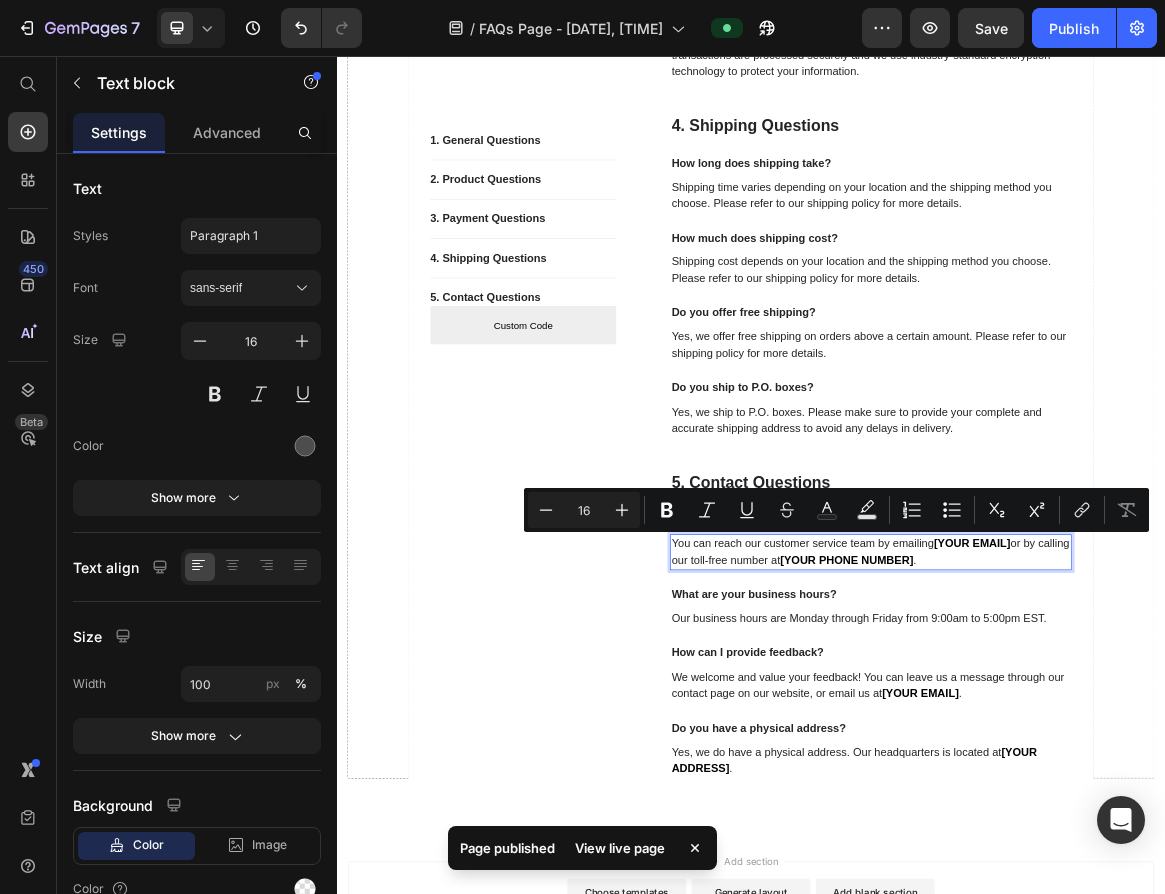 click on "[YOUR EMAIL]" at bounding box center (1257, 762) 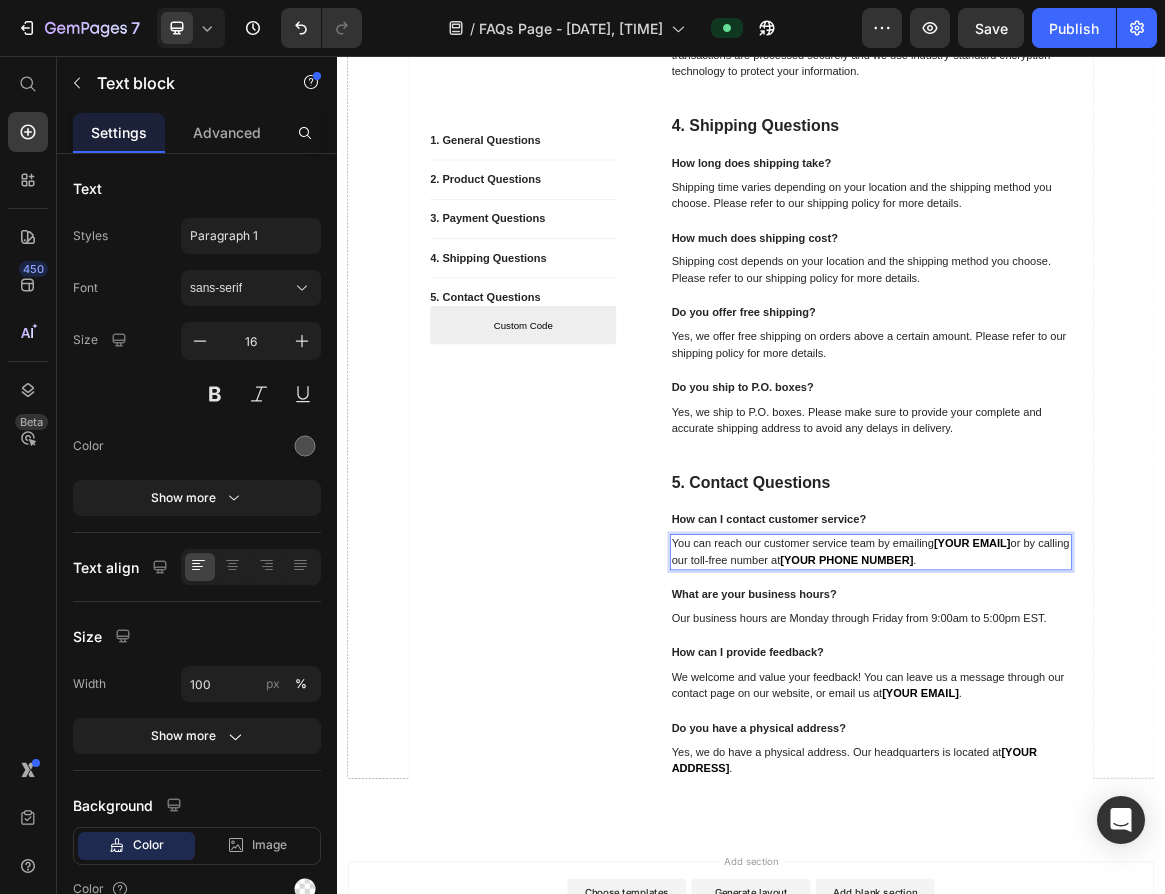 click on "[YOUR EMAIL]" at bounding box center (1257, 762) 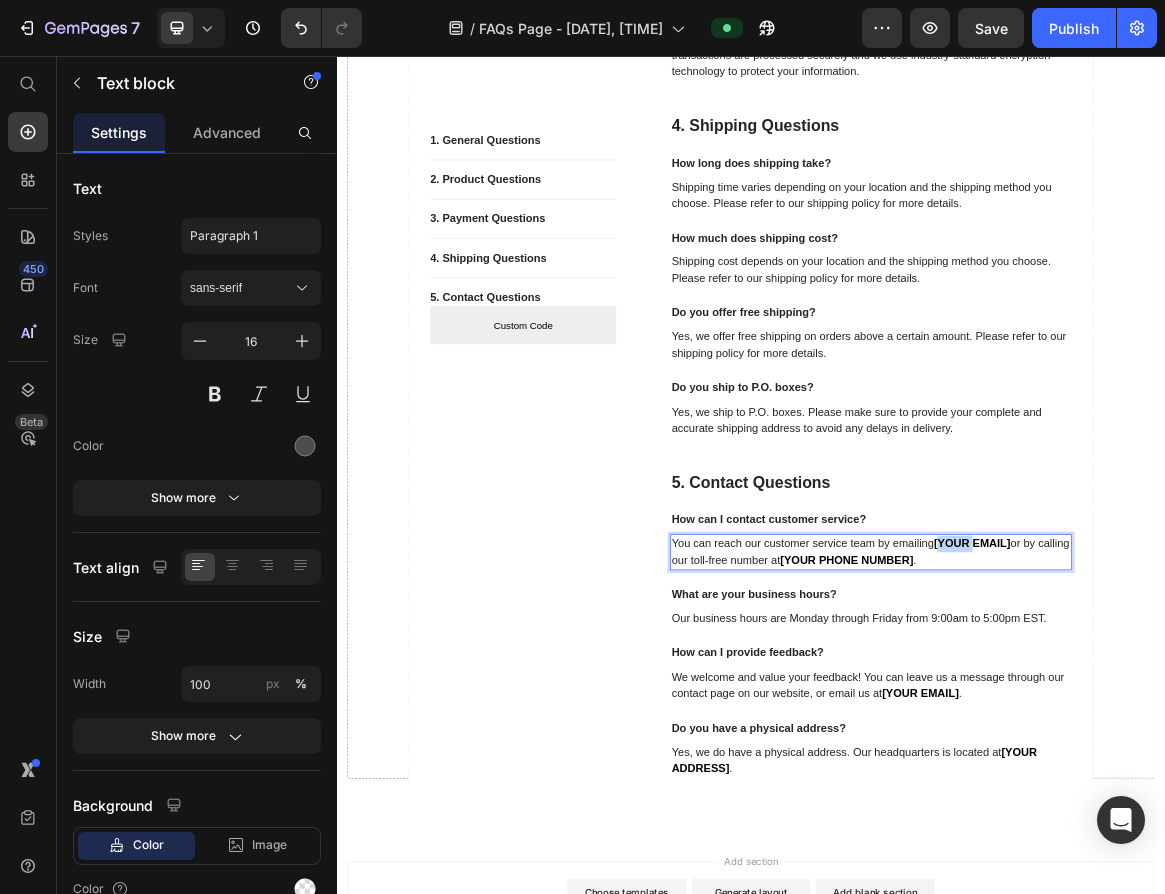 click on "[YOUR EMAIL]" at bounding box center [1257, 762] 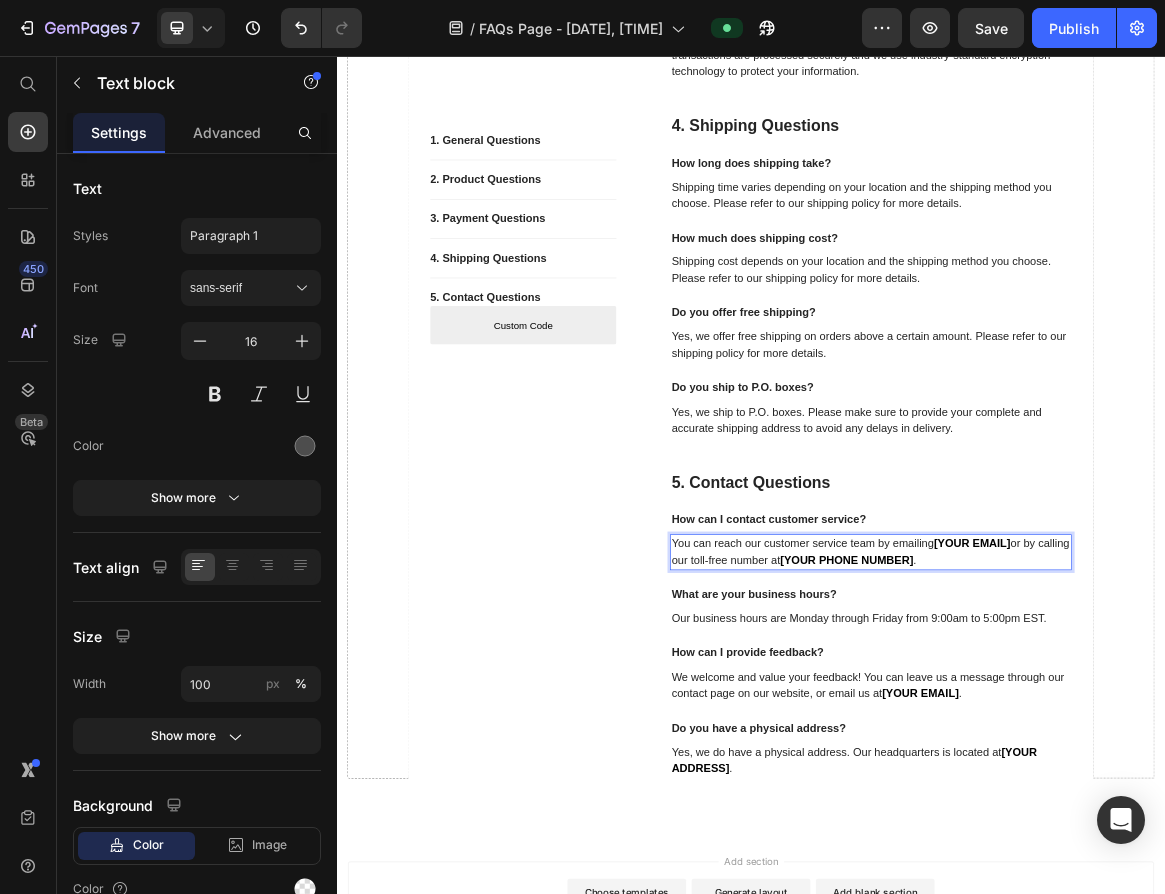 click on "[YOUR EMAIL]" at bounding box center (1257, 762) 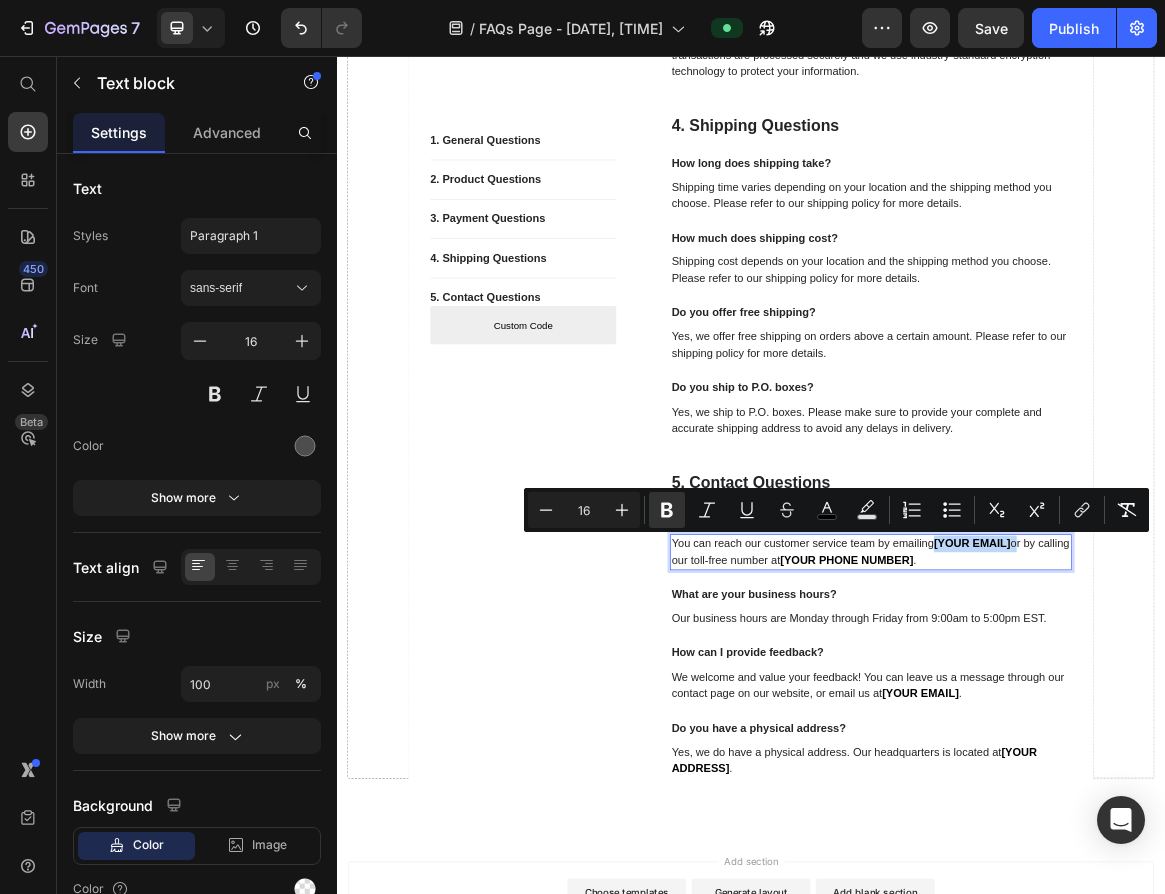 drag, startPoint x: 1202, startPoint y: 761, endPoint x: 1310, endPoint y: 755, distance: 108.16654 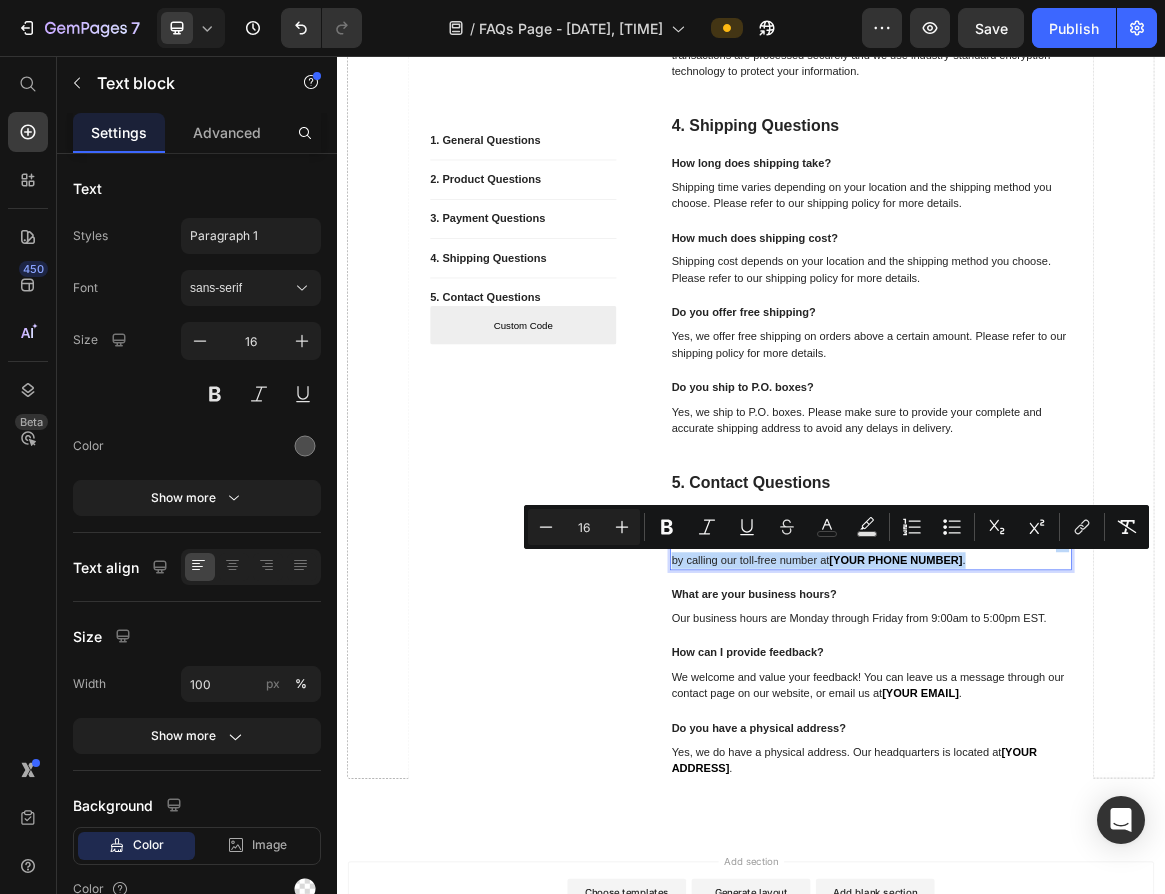 drag, startPoint x: 1015, startPoint y: 789, endPoint x: 1052, endPoint y: 821, distance: 48.9183 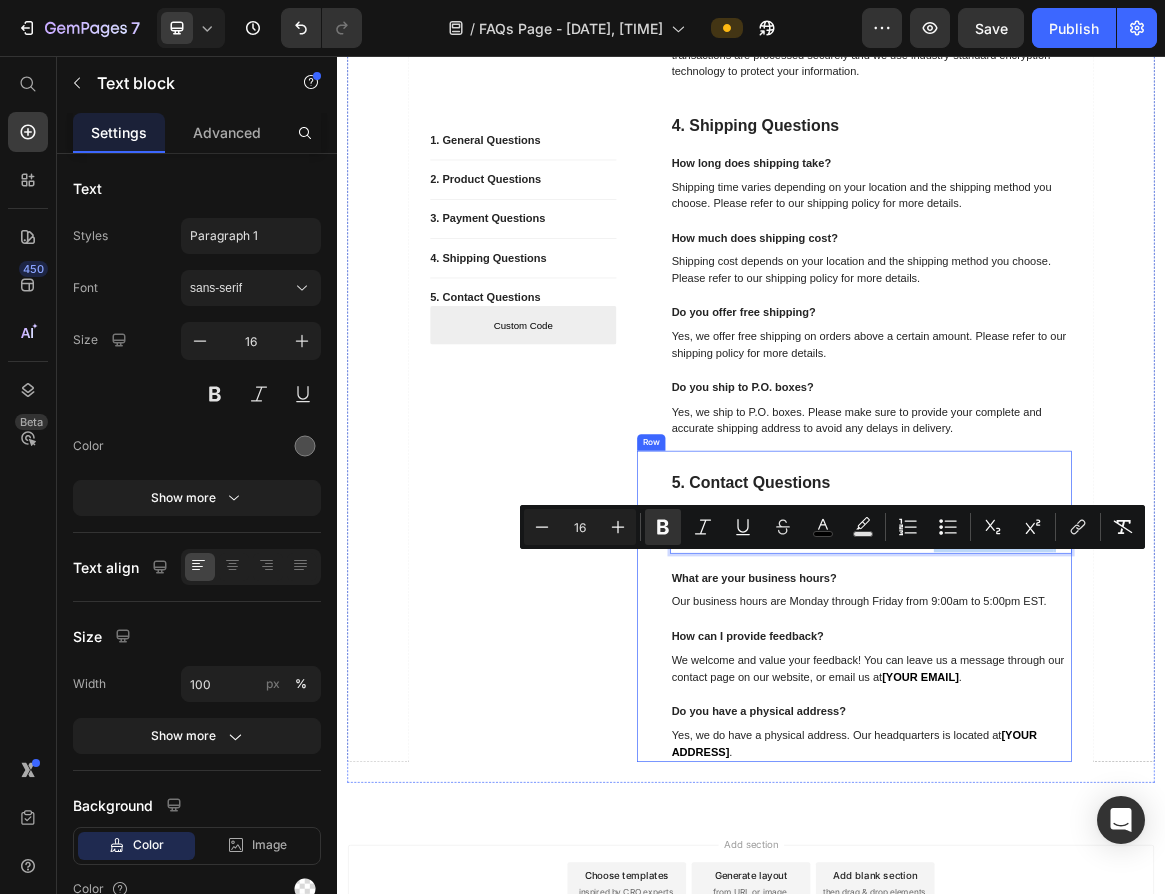 drag, startPoint x: 1015, startPoint y: 795, endPoint x: 808, endPoint y: 784, distance: 207.29207 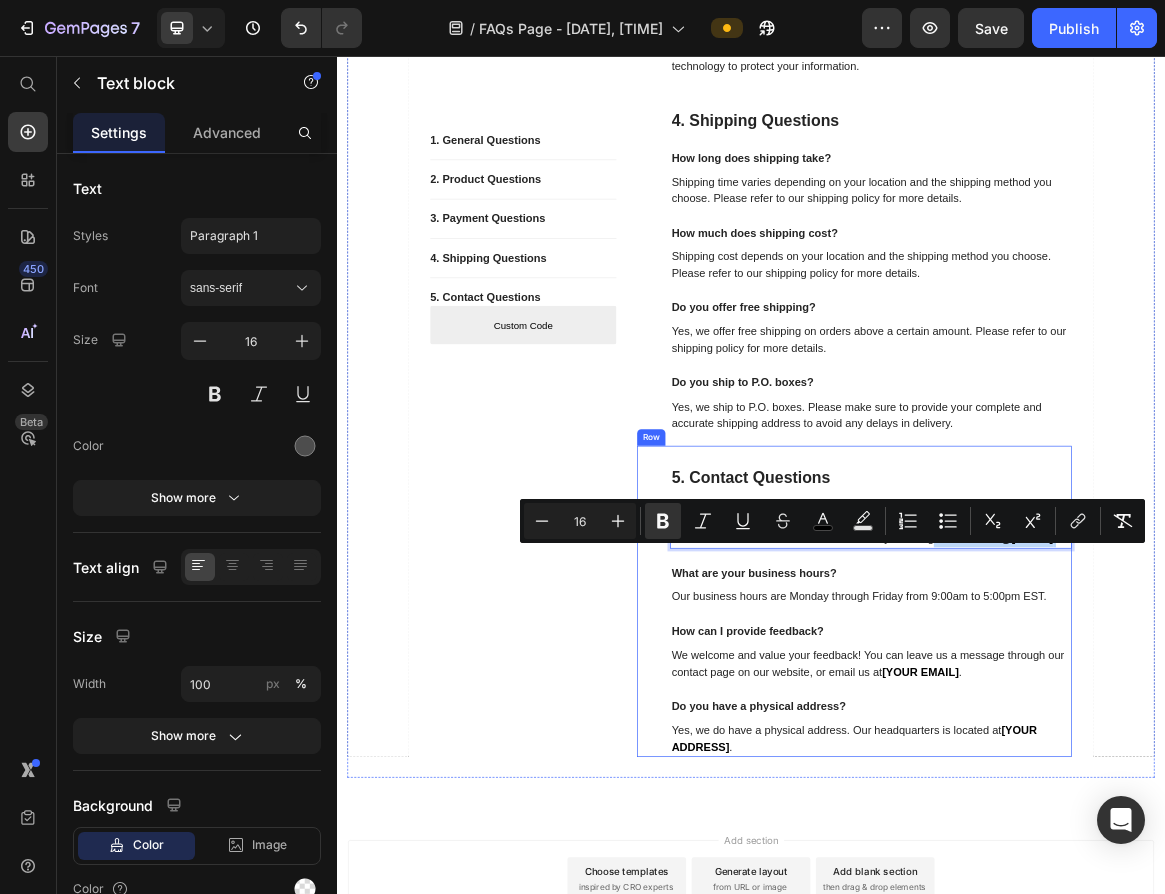 scroll, scrollTop: 2214, scrollLeft: 0, axis: vertical 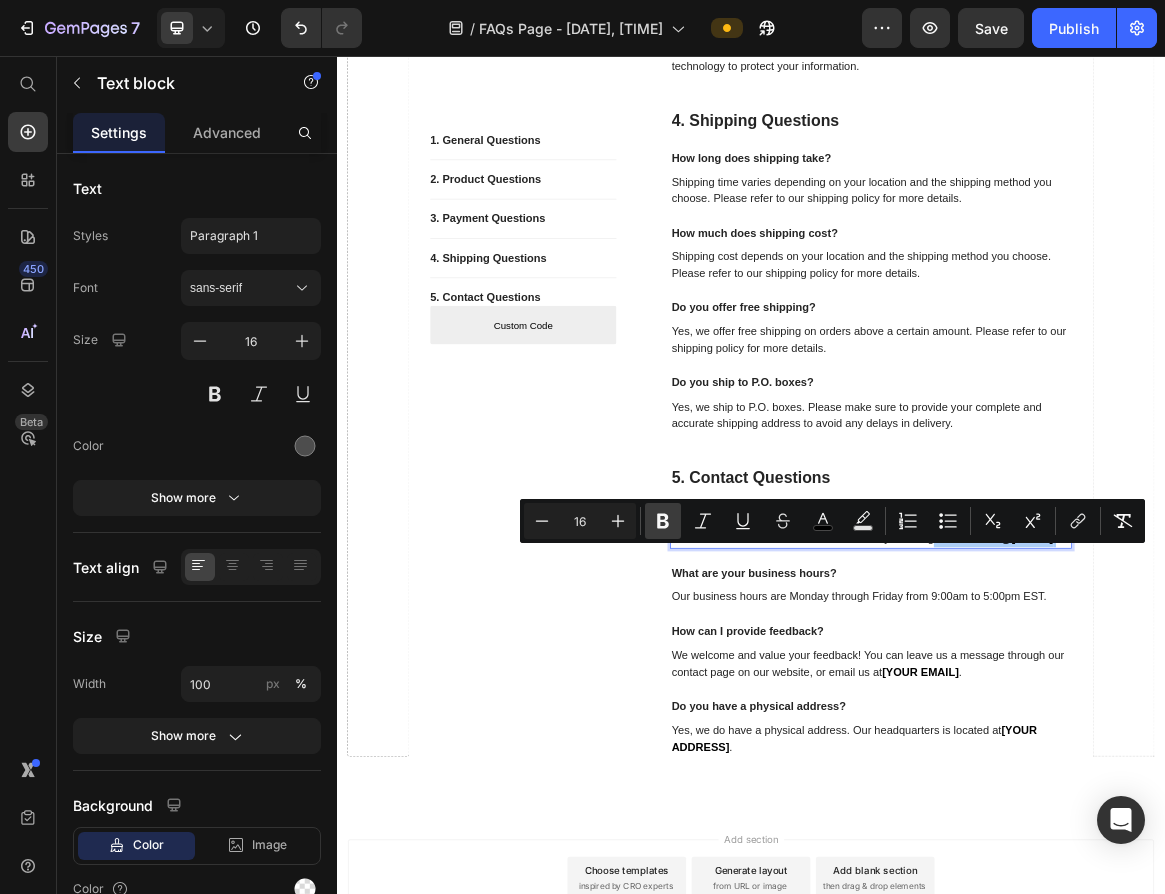 click 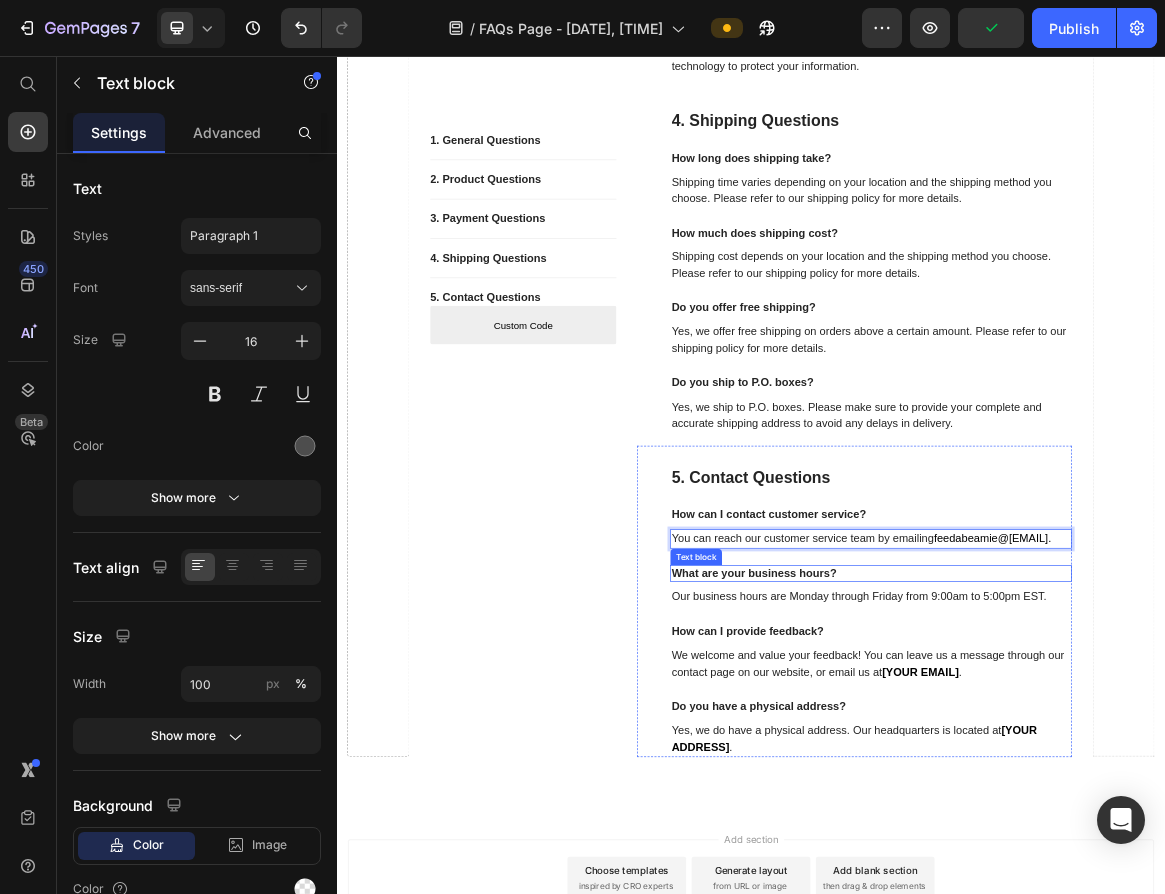 click on "What are your business hours?" at bounding box center [1111, 805] 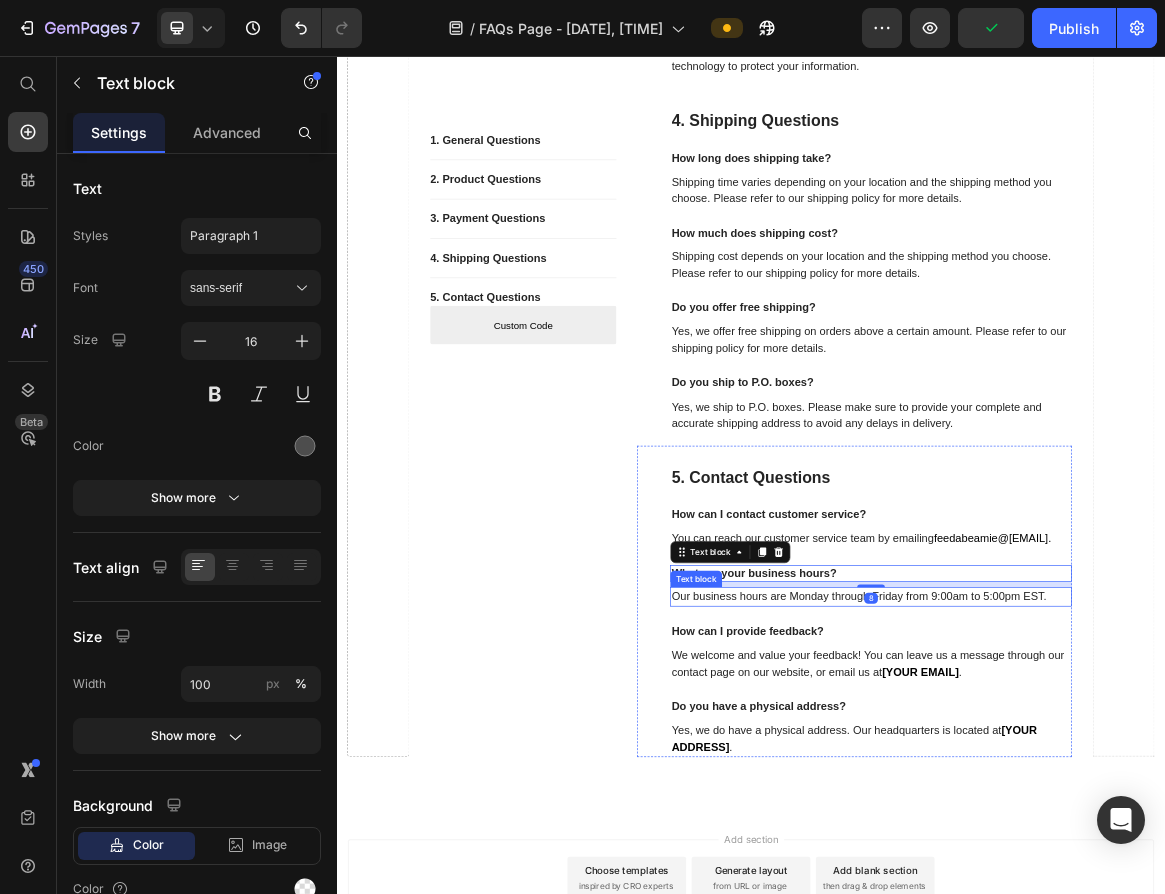 click on "Our business hours are Monday through Friday from 9:00am to 5:00pm EST." at bounding box center (1111, 839) 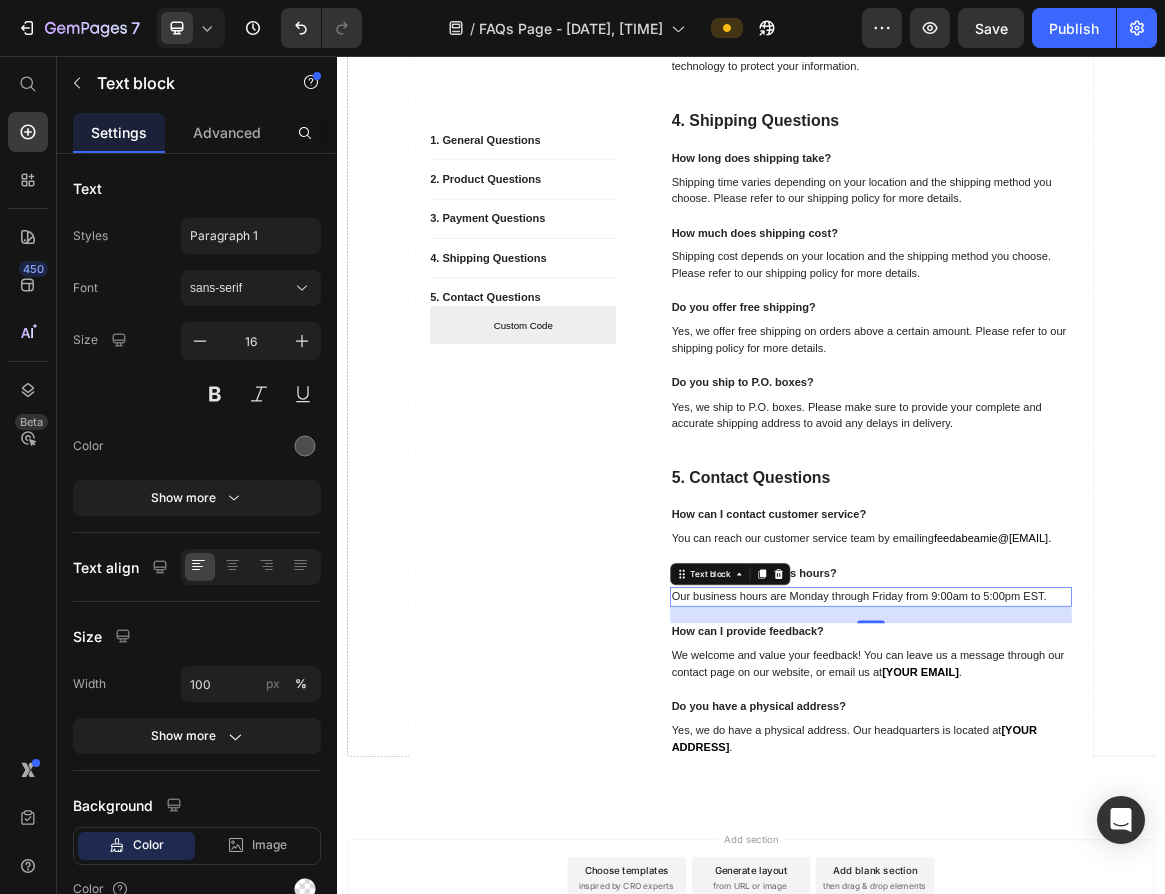 click on "Our business hours are Monday through Friday from 9:00am to 5:00pm EST." at bounding box center [1111, 839] 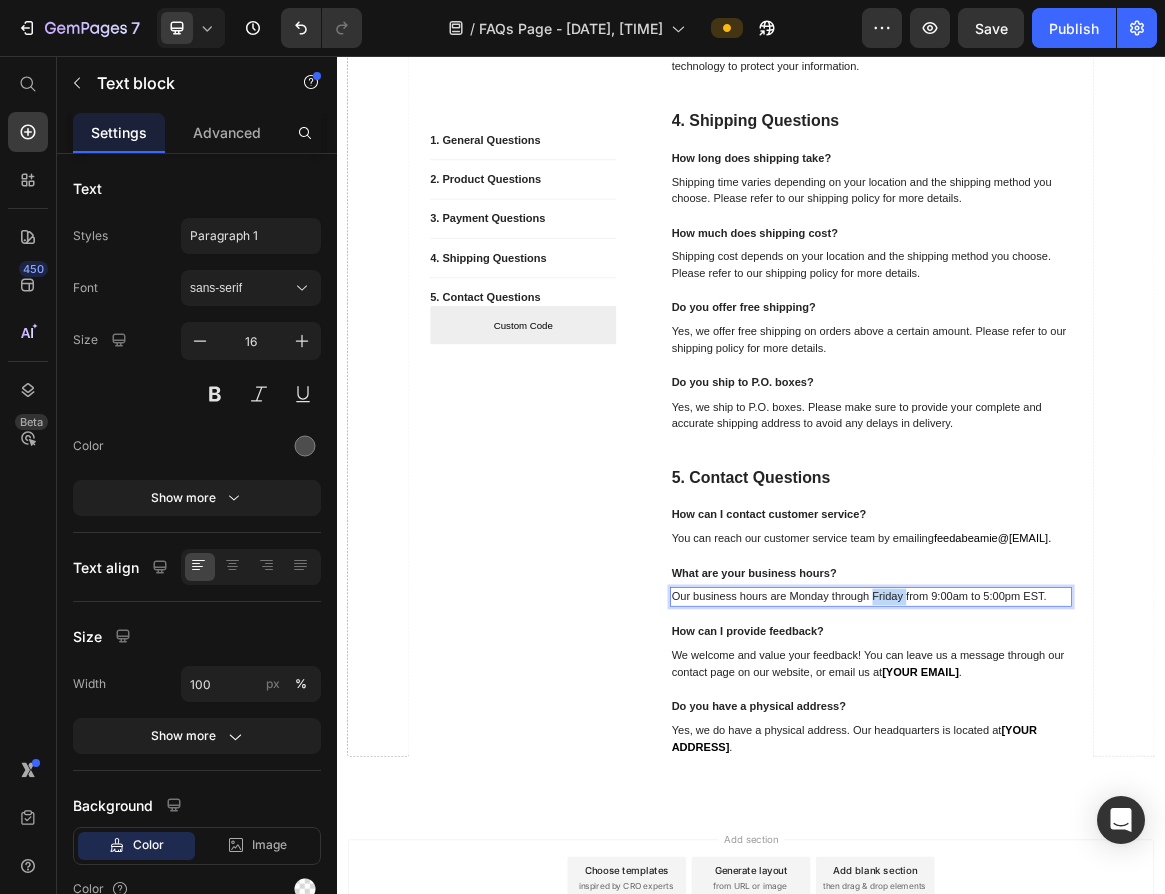 click on "Our business hours are Monday through Friday from 9:00am to 5:00pm EST." at bounding box center [1111, 839] 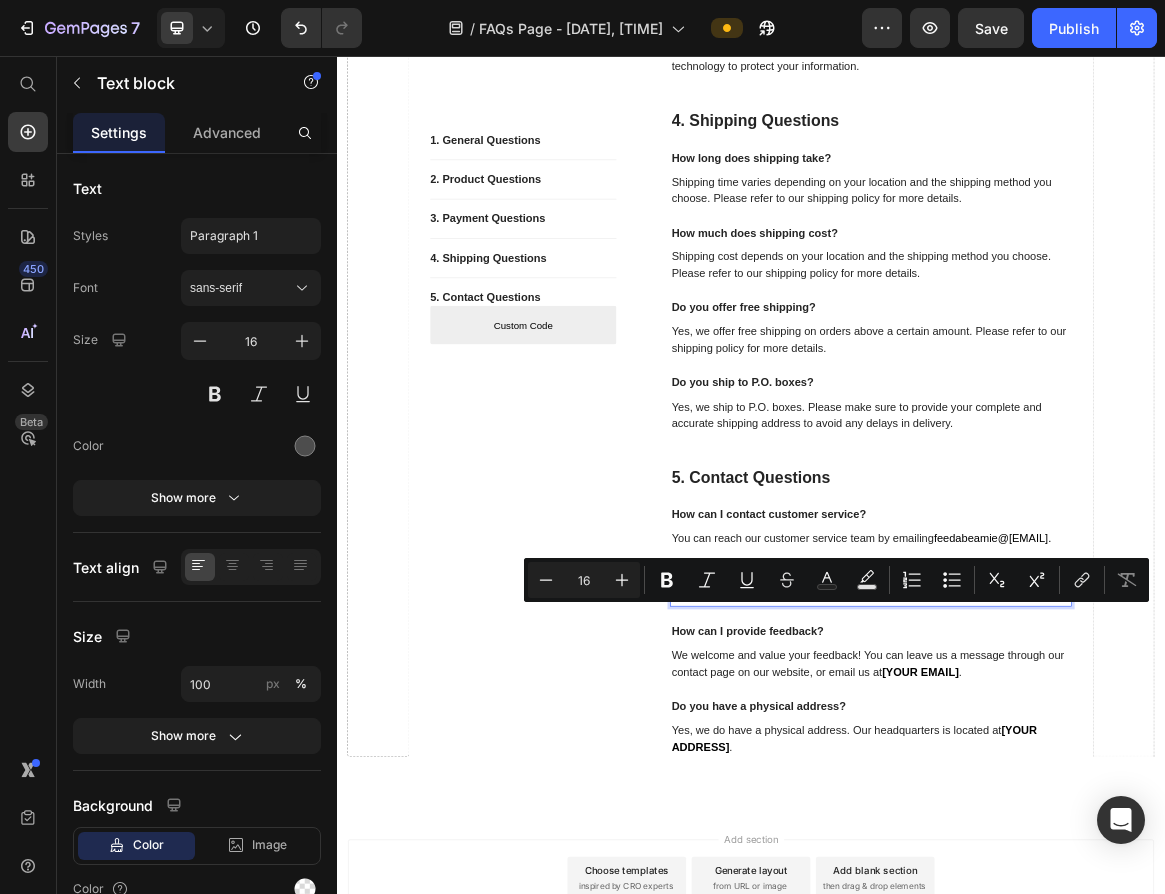 click on "Our business hours are Monday through Friday from 9:00am to 5:00pm EST." at bounding box center (1111, 839) 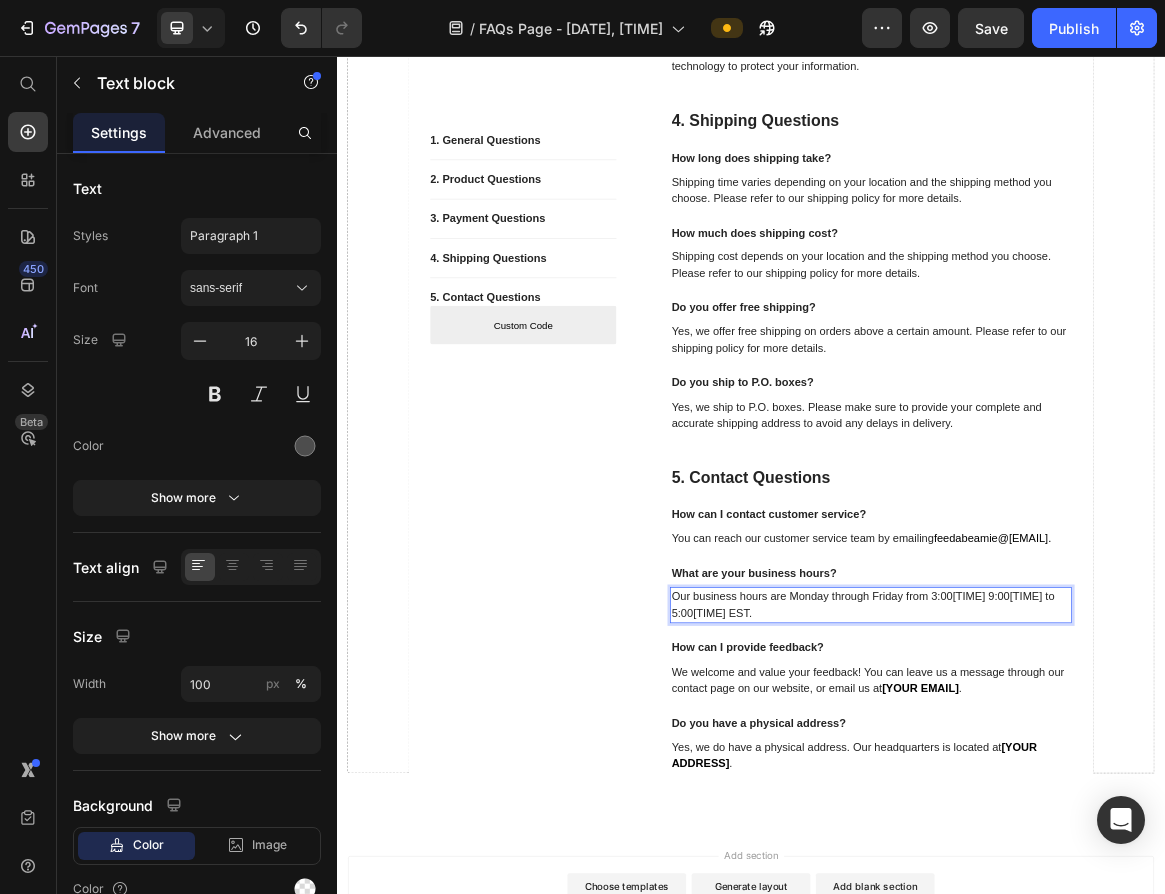 click on "Our business hours are Monday through Friday from 3:00[TIME] 9:00[TIME] to 5:00[TIME] EST." at bounding box center (1111, 851) 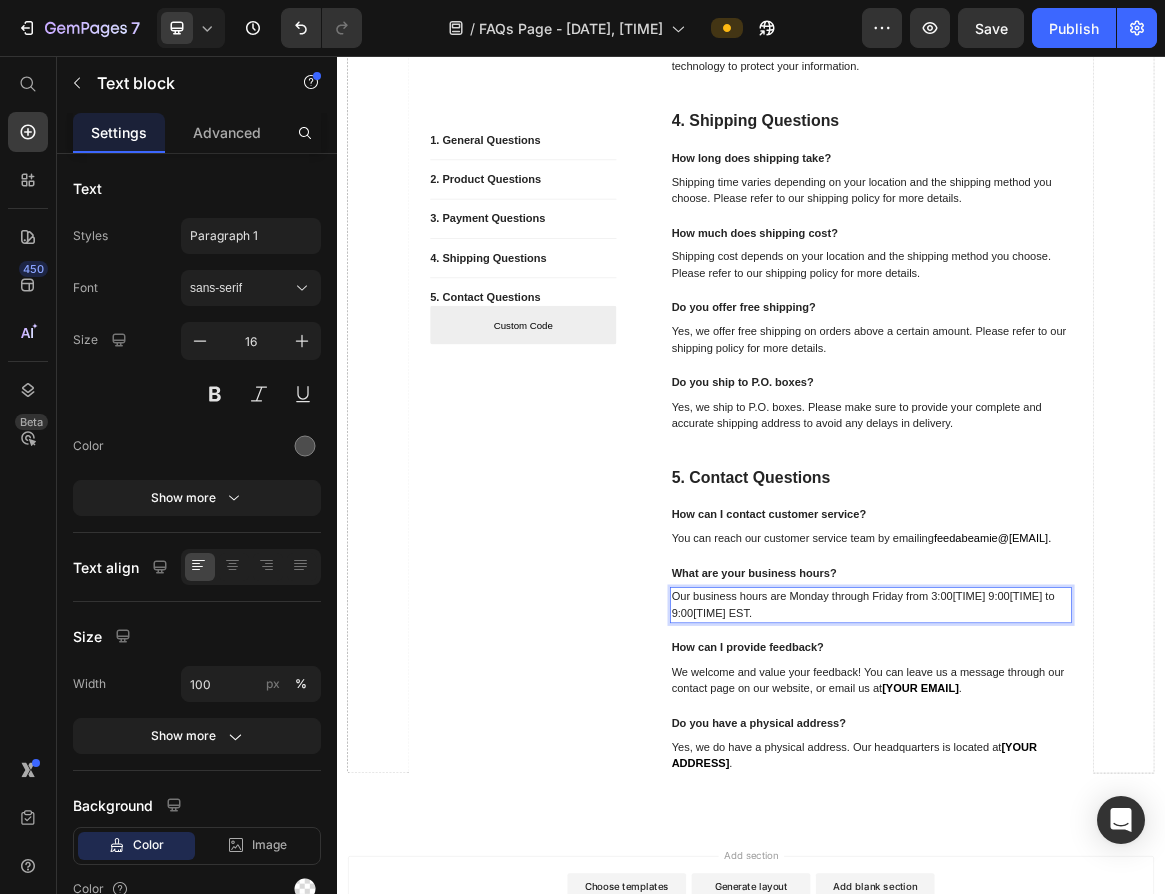 click on "Our business hours are Monday through Friday from 3:00[TIME] 9:00[TIME] to 9:00[TIME] EST." at bounding box center [1111, 851] 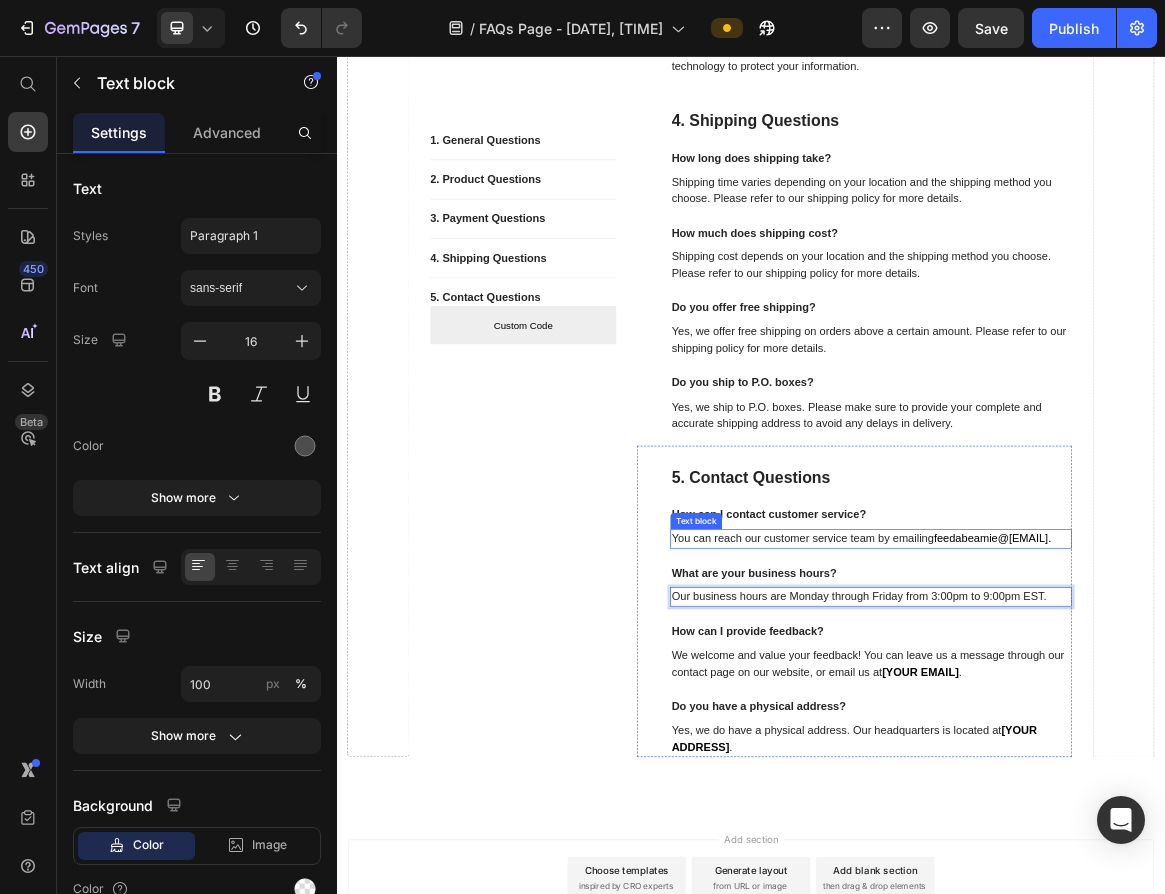 click on "feedabeamie@[EMAIL]" at bounding box center (1285, 754) 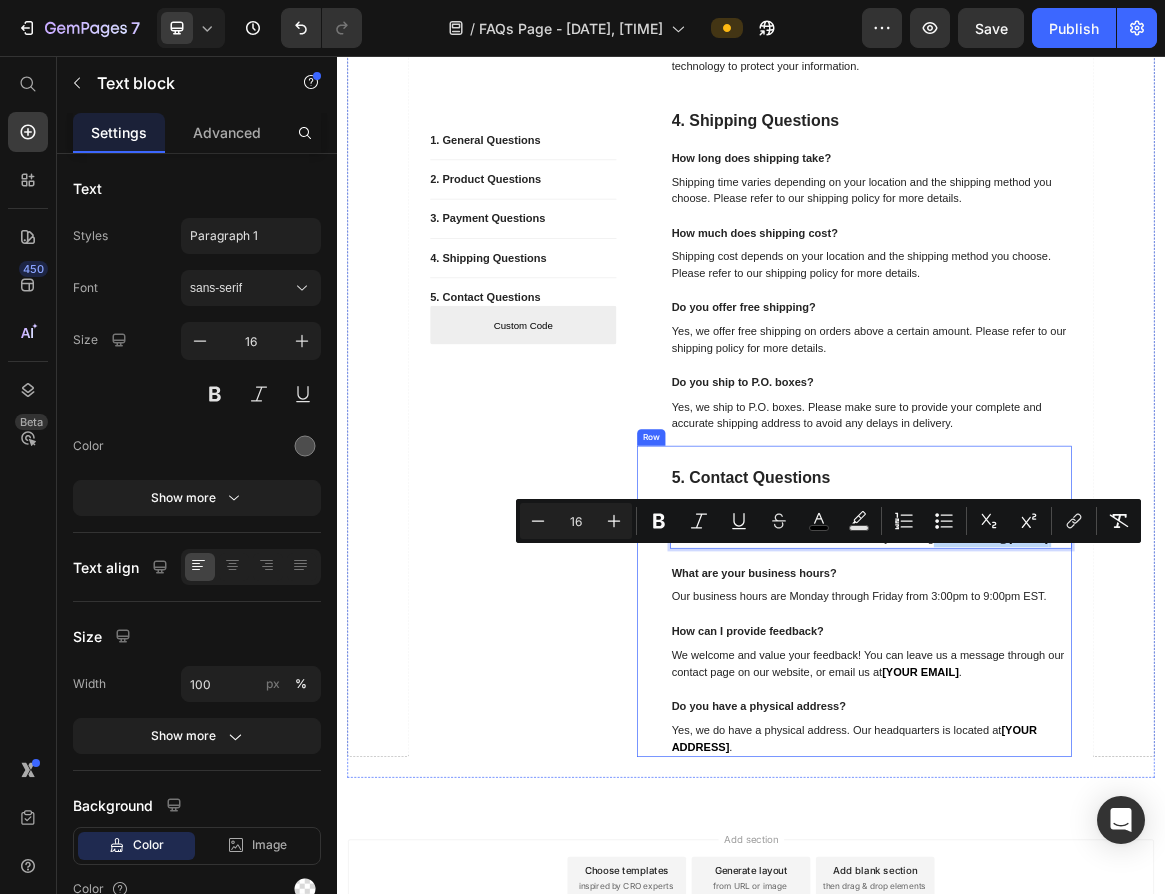 drag, startPoint x: 1009, startPoint y: 783, endPoint x: 813, endPoint y: 780, distance: 196.02296 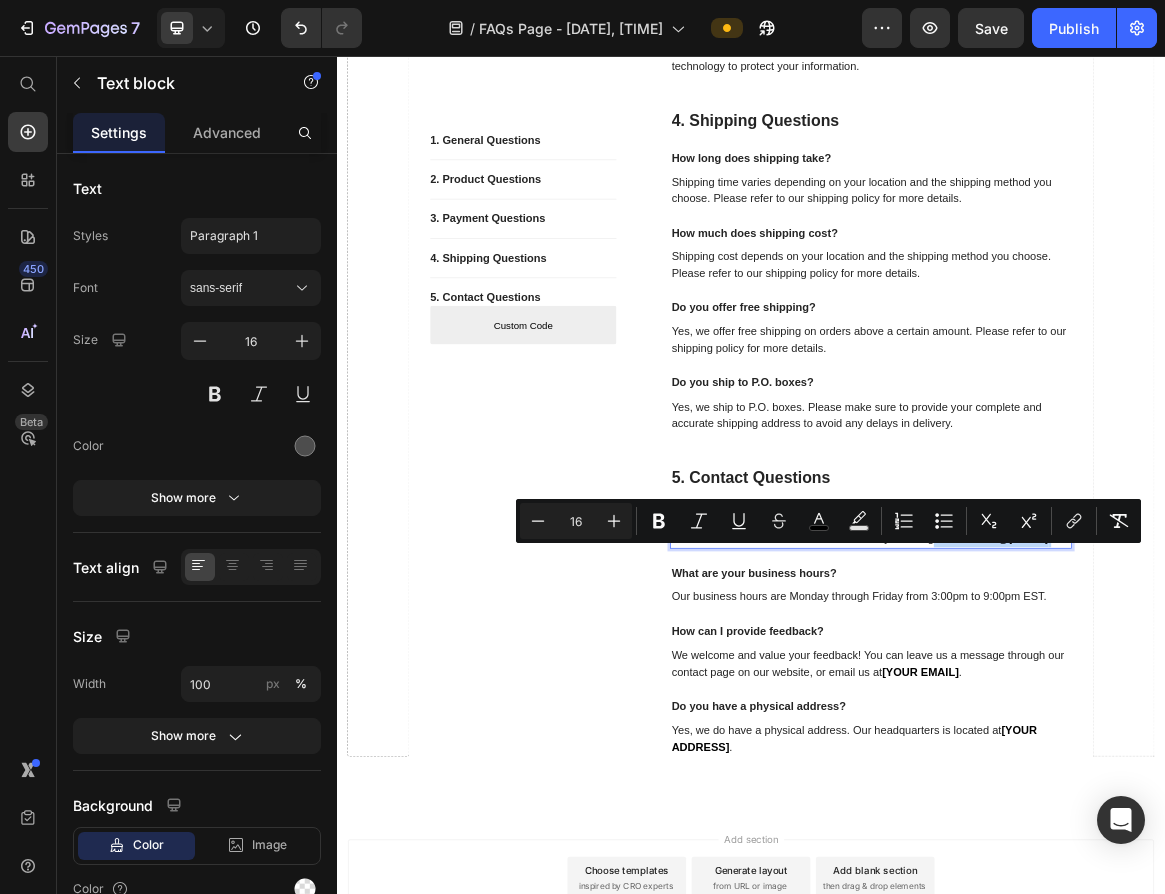 click on "feedabeamie@[EMAIL]" at bounding box center [1285, 754] 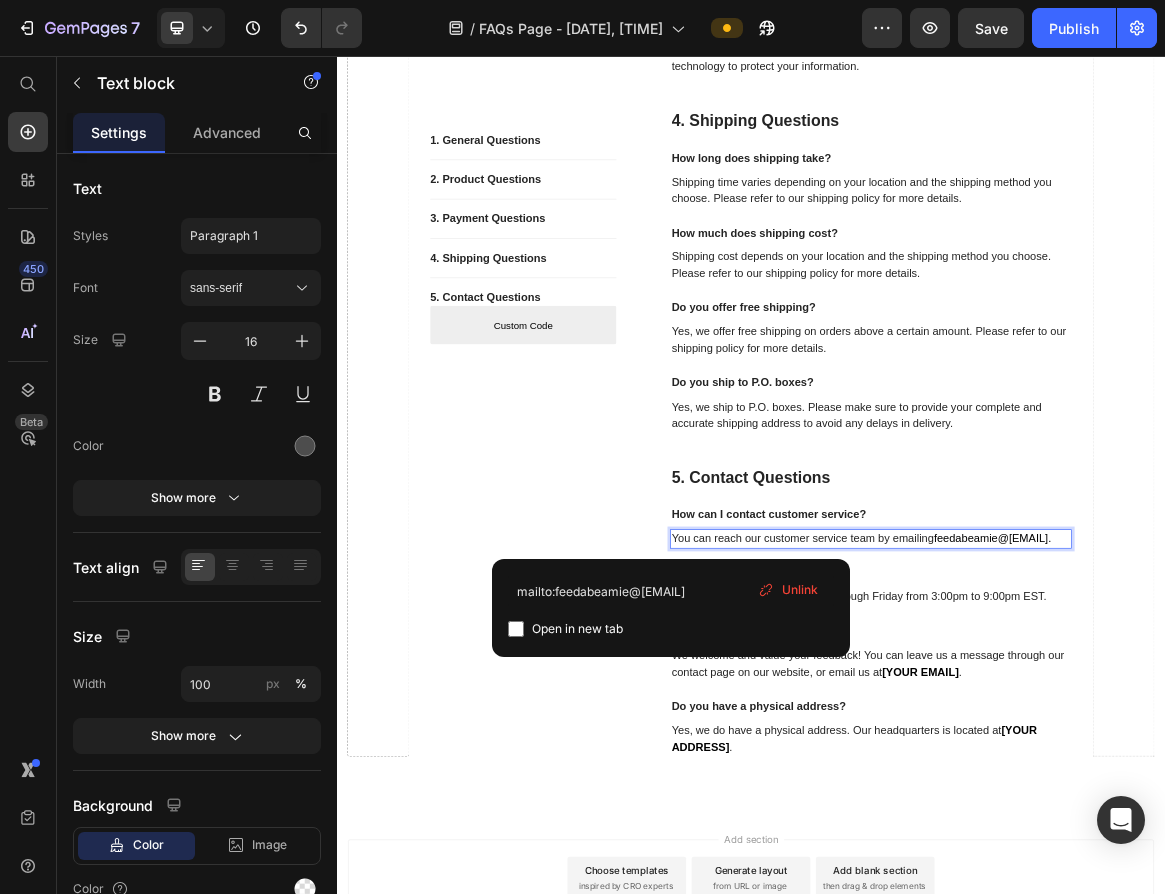 click on "feedabeamie@[EMAIL]" at bounding box center [1285, 754] 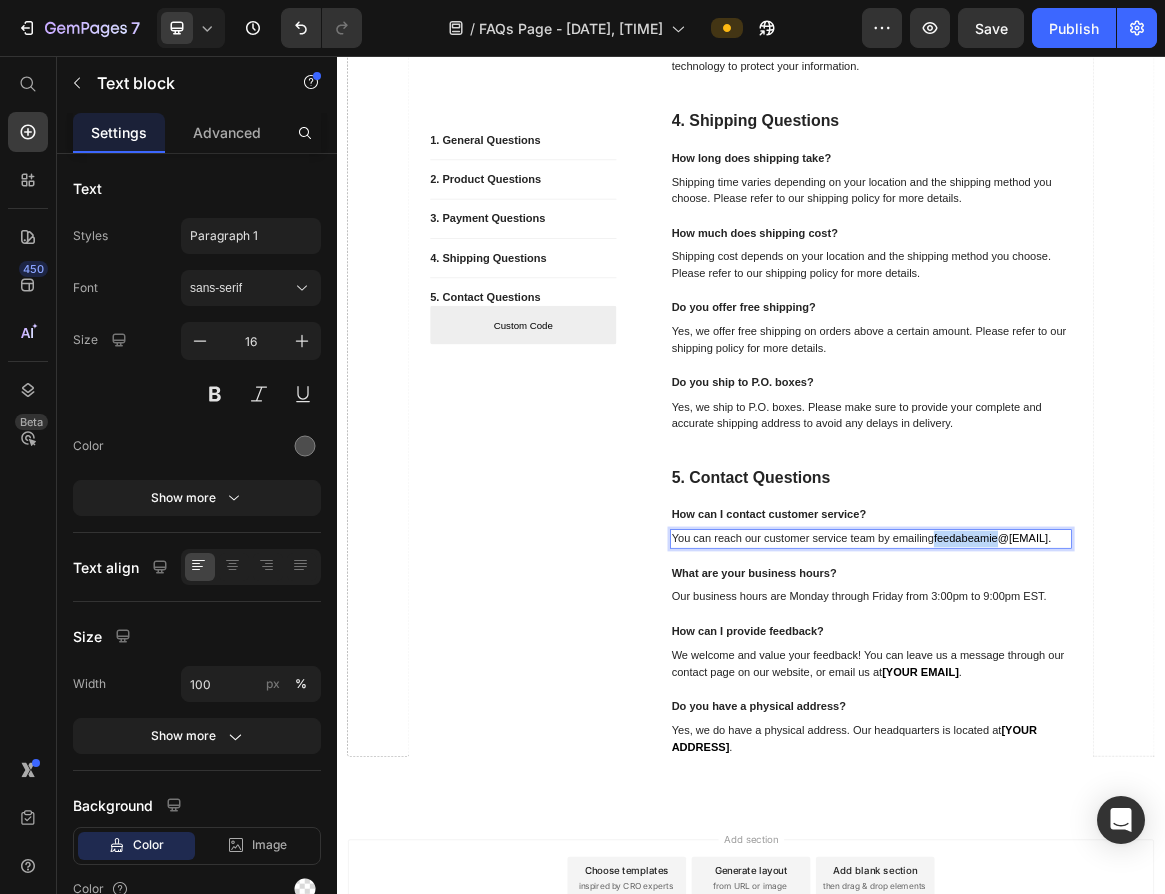 click on "feedabeamie@[EMAIL]" at bounding box center [1285, 754] 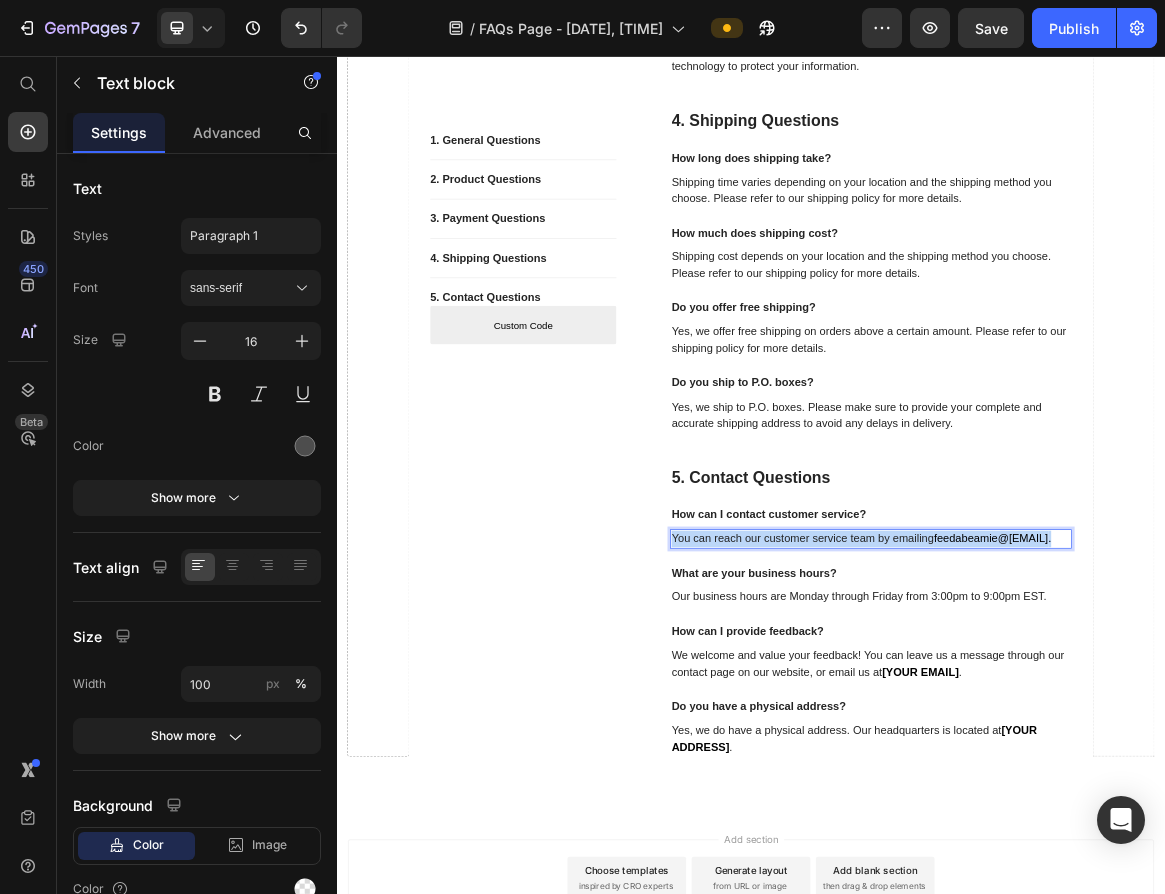 click on "feedabeamie@[EMAIL]" at bounding box center [1285, 754] 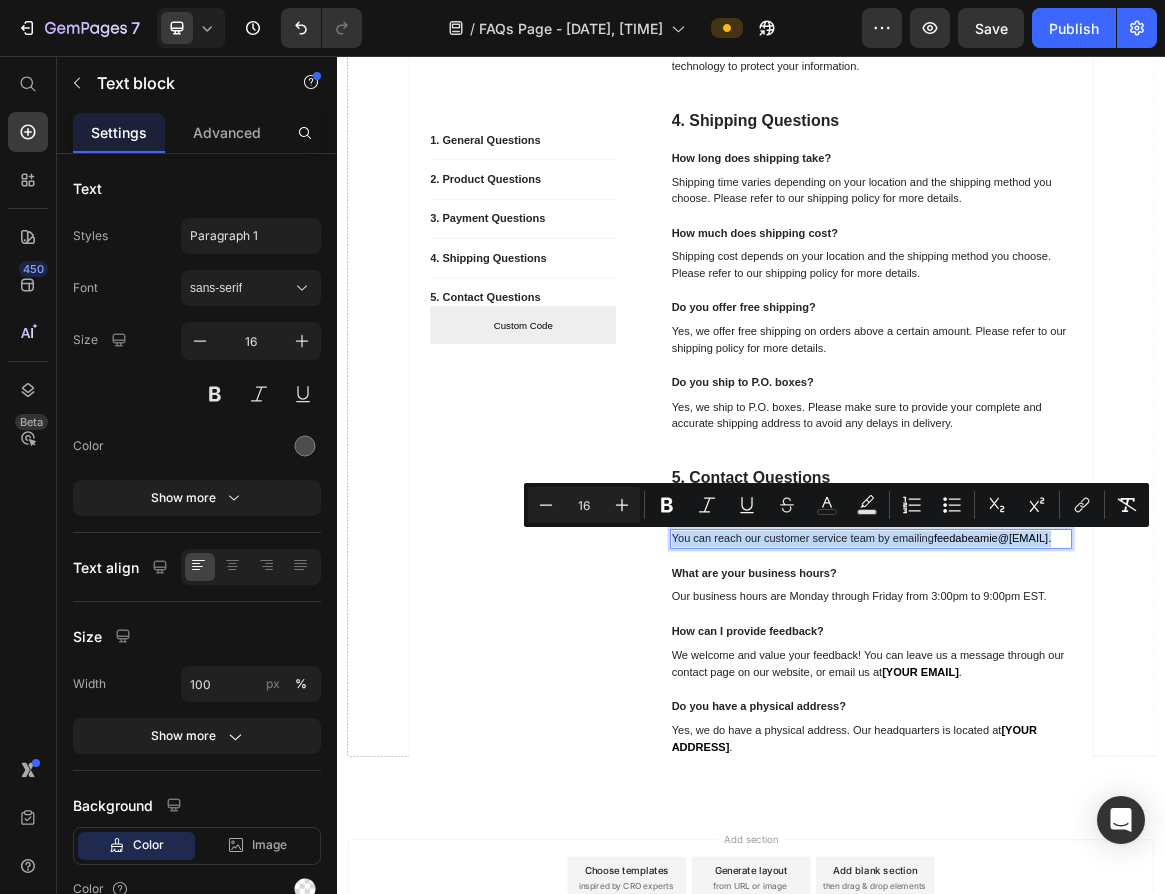 click on "feedabeamie@[EMAIL]" at bounding box center (1285, 754) 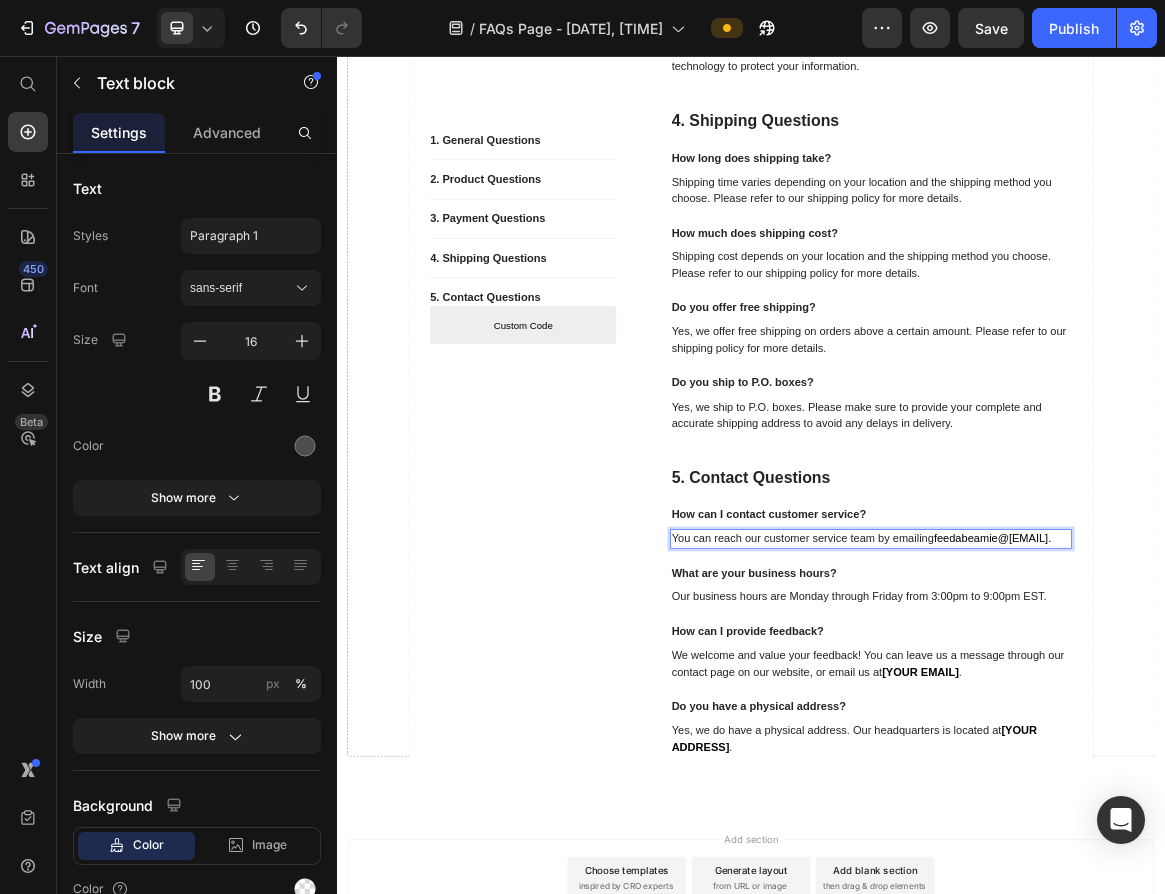 click on "You can reach our customer service team by emailing feedabeamie@[EMAIL]." at bounding box center [1111, 755] 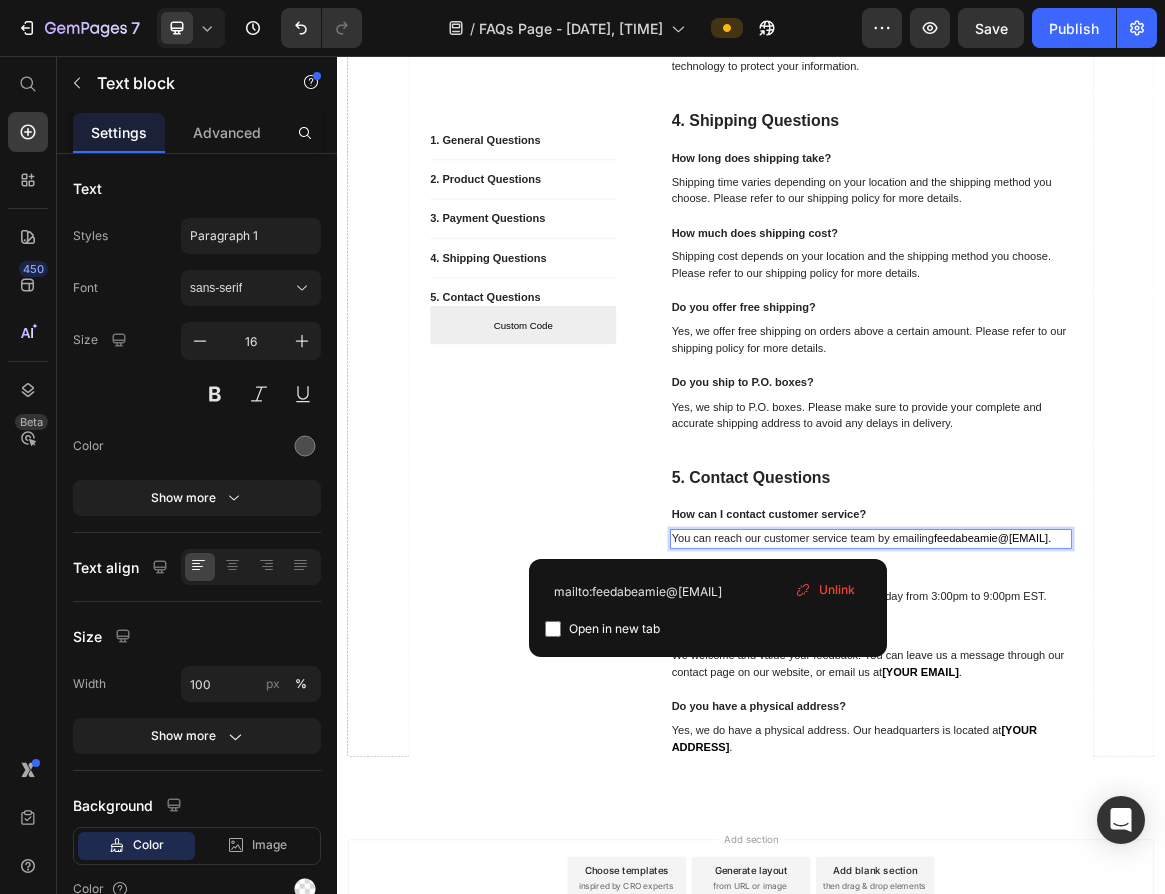 click on "You can reach our customer service team by emailing feedabeamie@[EMAIL]." at bounding box center [1111, 755] 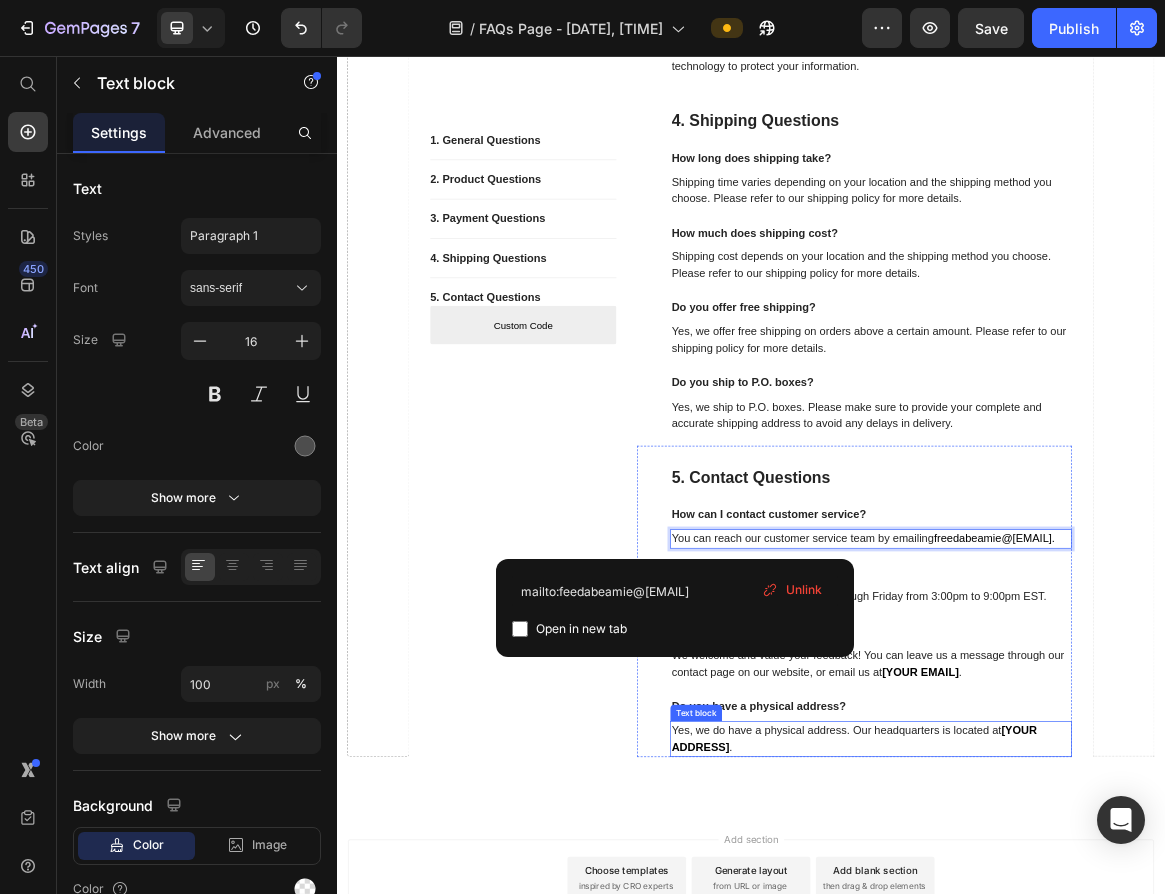 click on "[YOUR ADDRESS]" at bounding box center (1086, 1044) 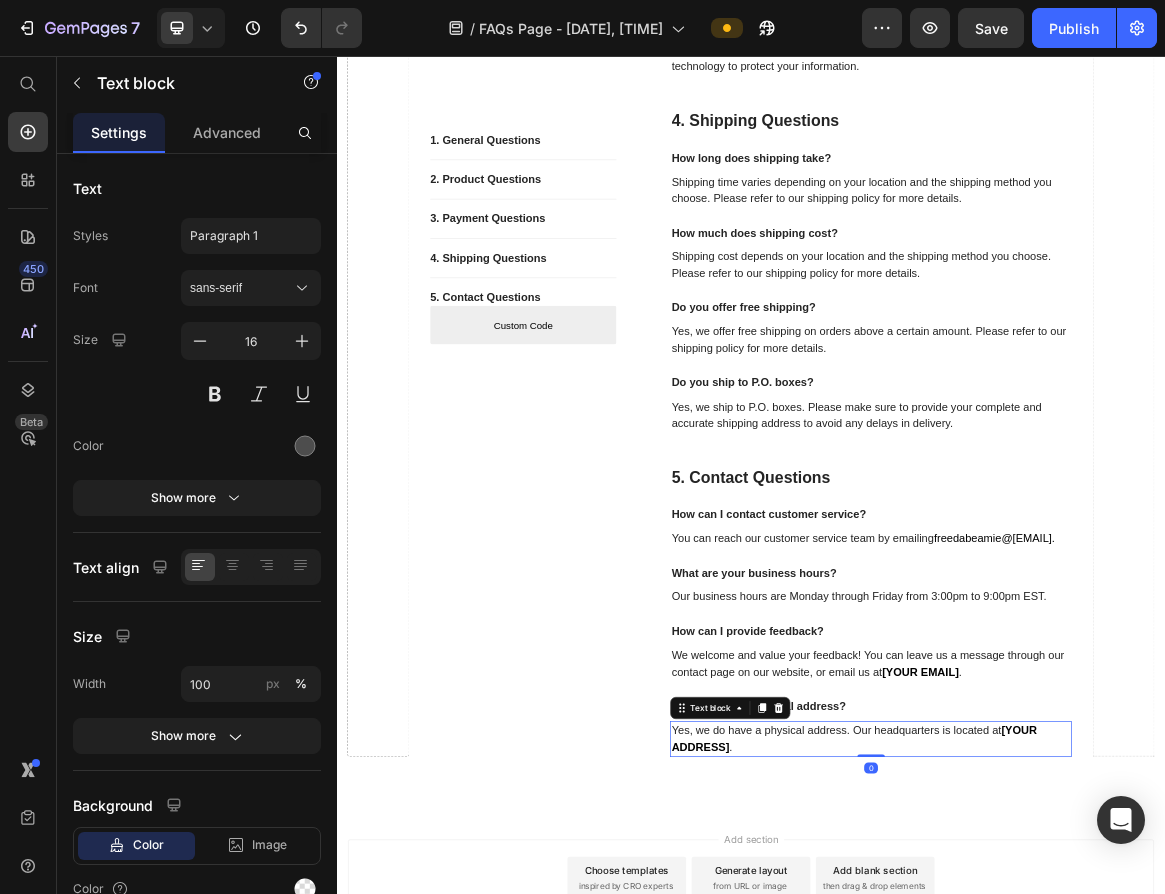 click on "[YOUR ADDRESS]" at bounding box center (1086, 1044) 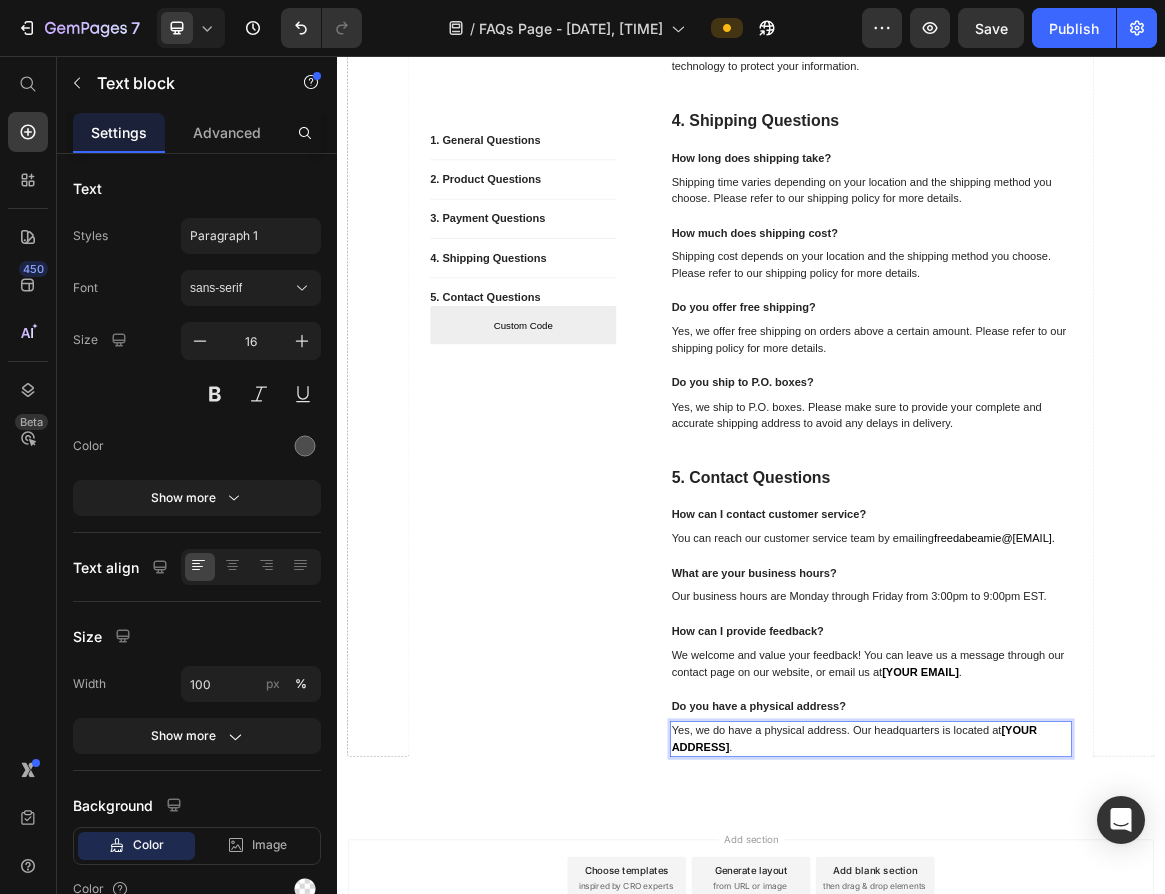 drag, startPoint x: 1299, startPoint y: 1061, endPoint x: 1323, endPoint y: 1086, distance: 34.655445 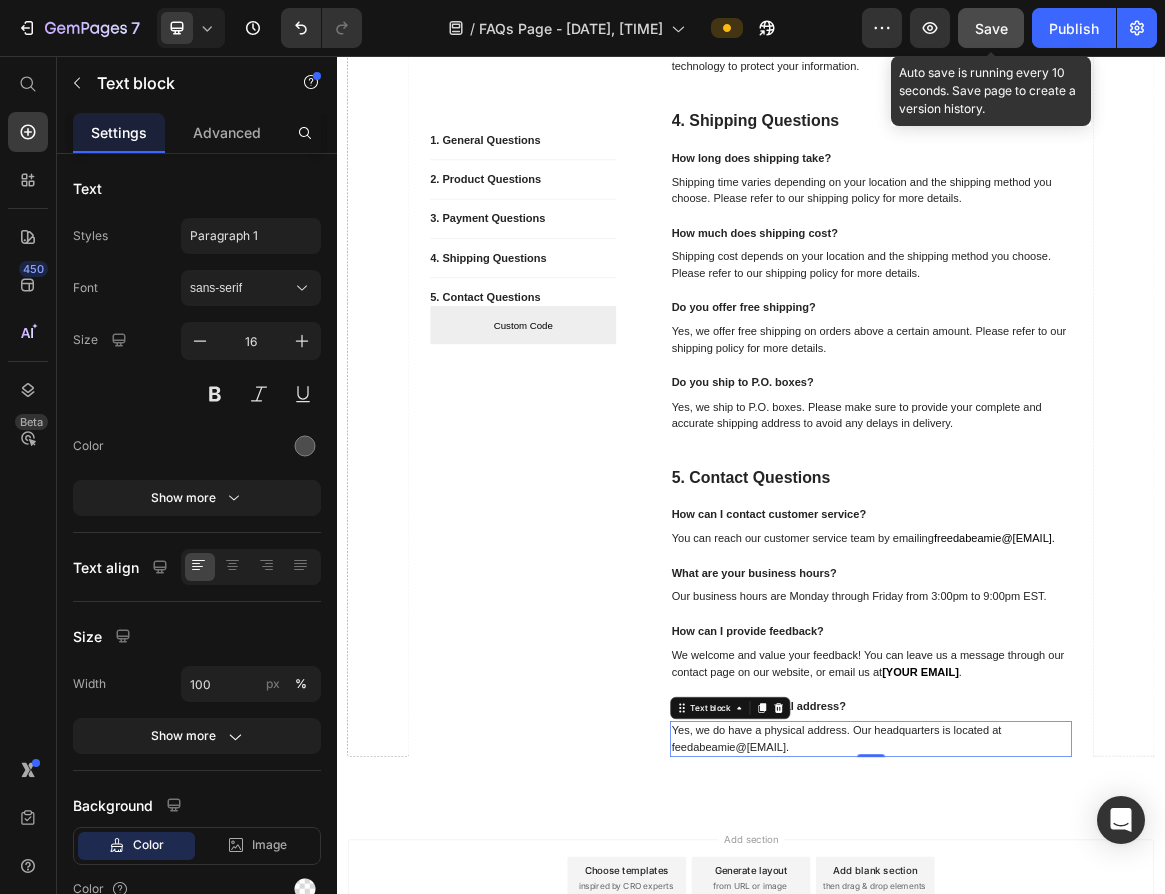 click on "Save" 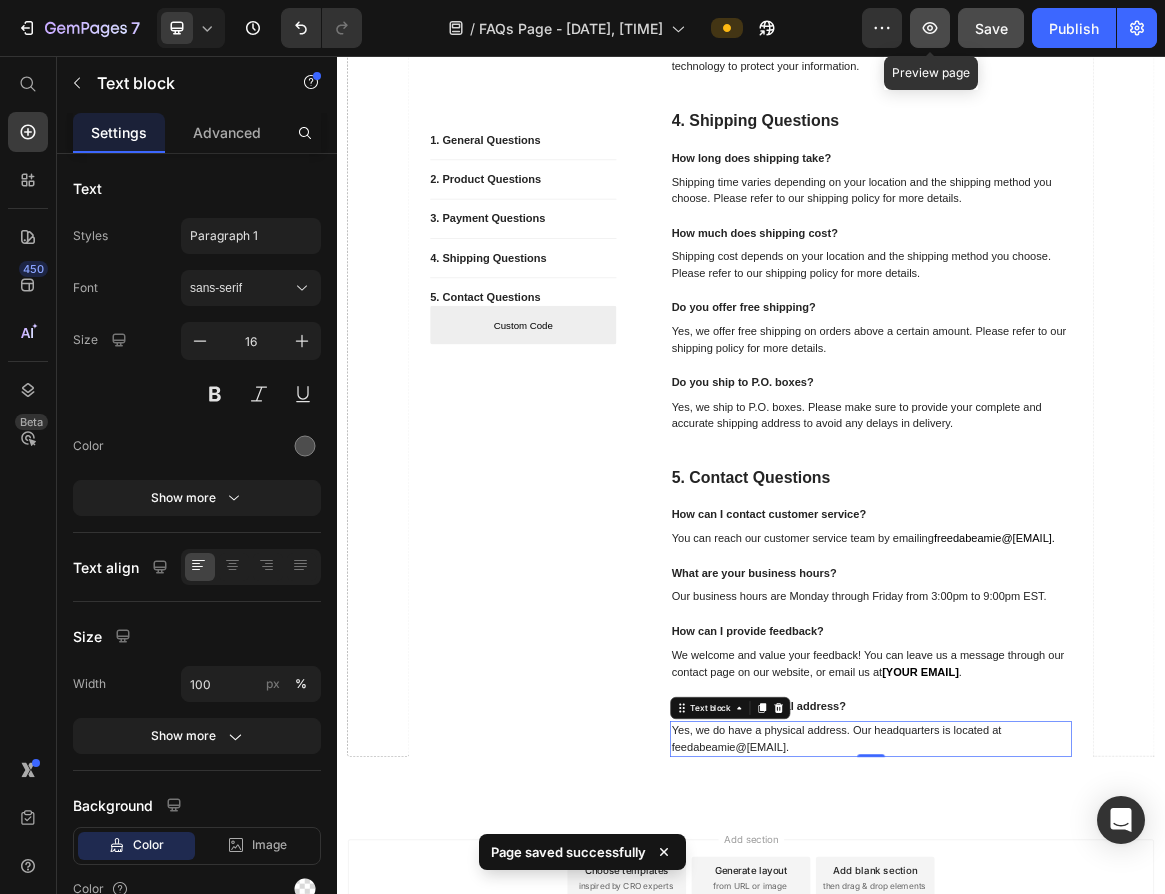 click 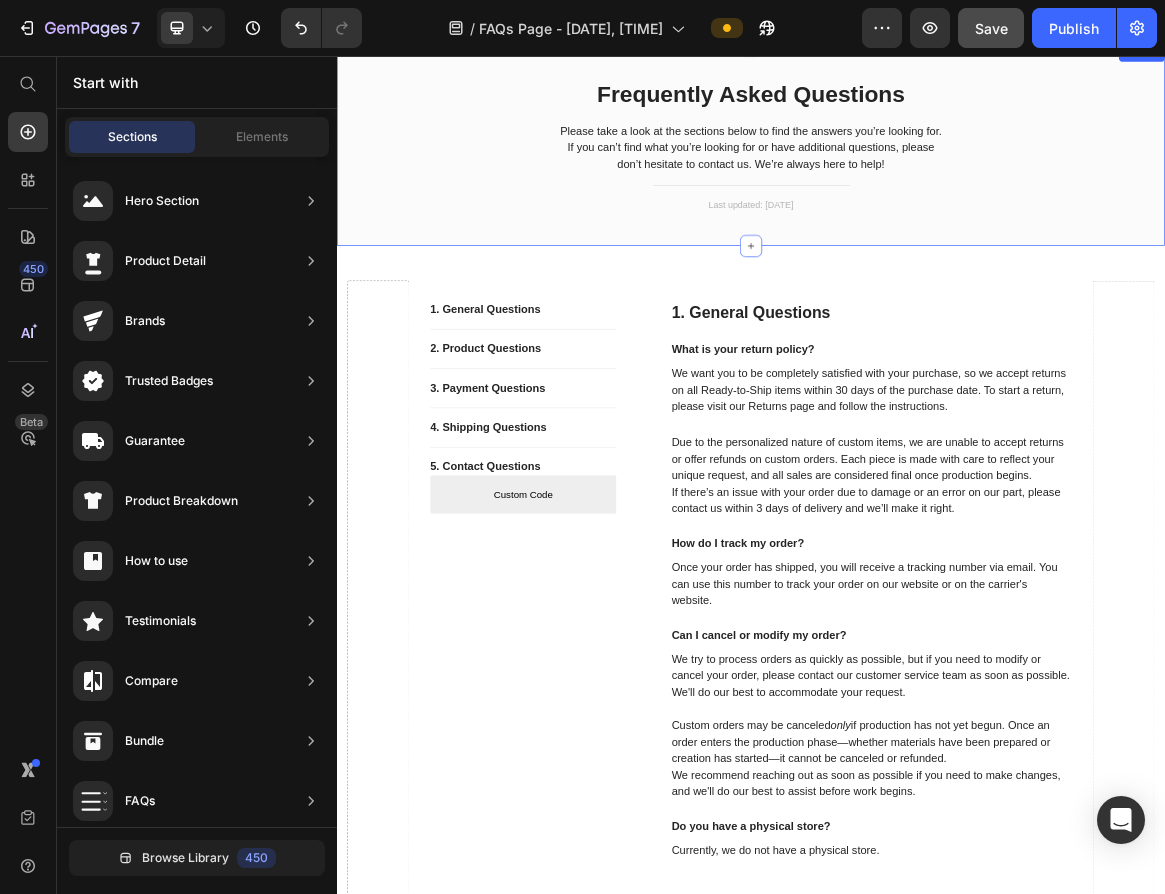 scroll, scrollTop: 34, scrollLeft: 0, axis: vertical 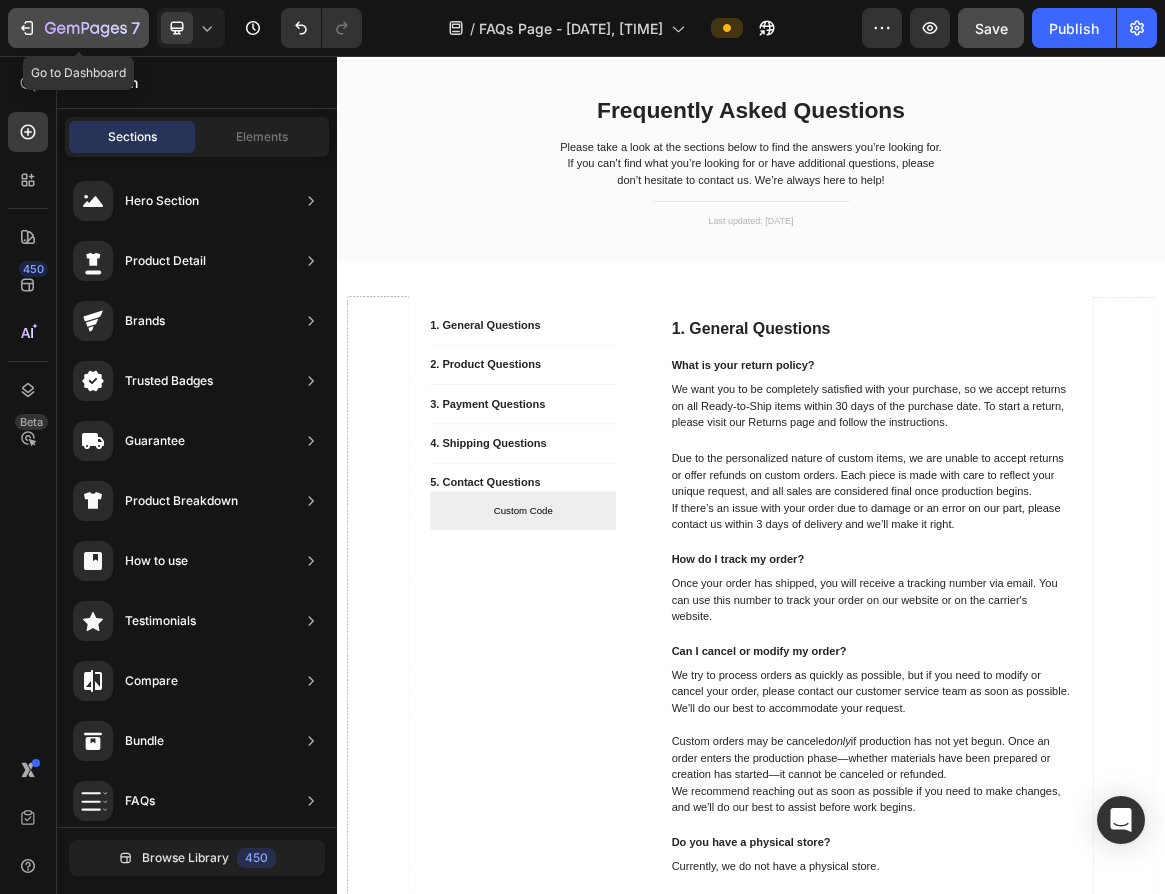 click 